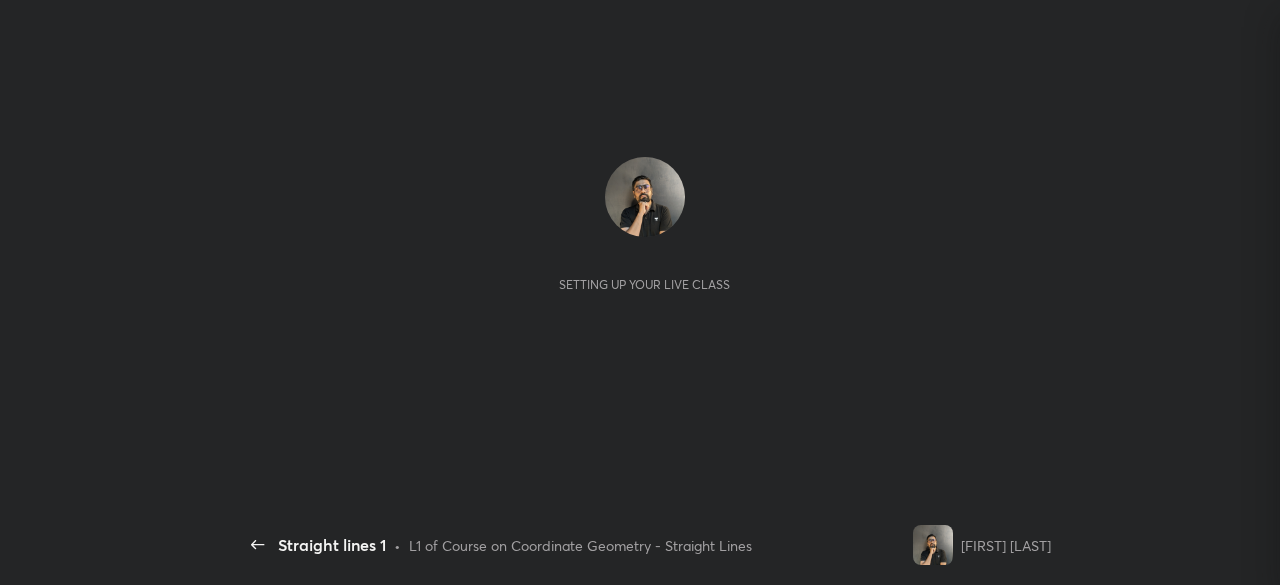 scroll, scrollTop: 0, scrollLeft: 0, axis: both 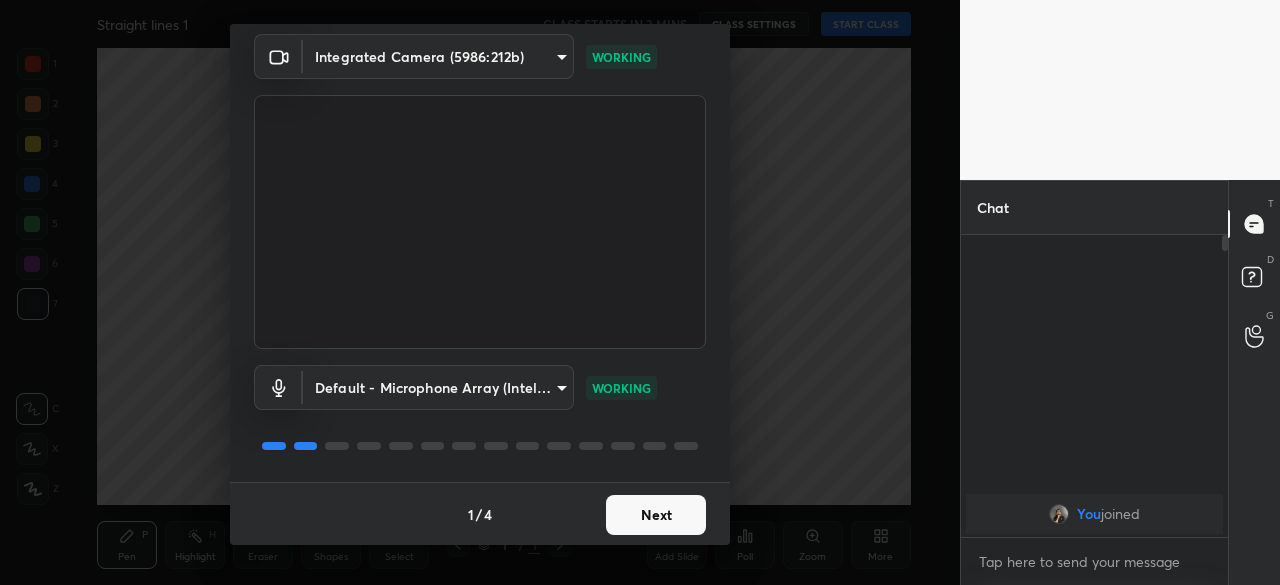 click on "Next" at bounding box center [656, 515] 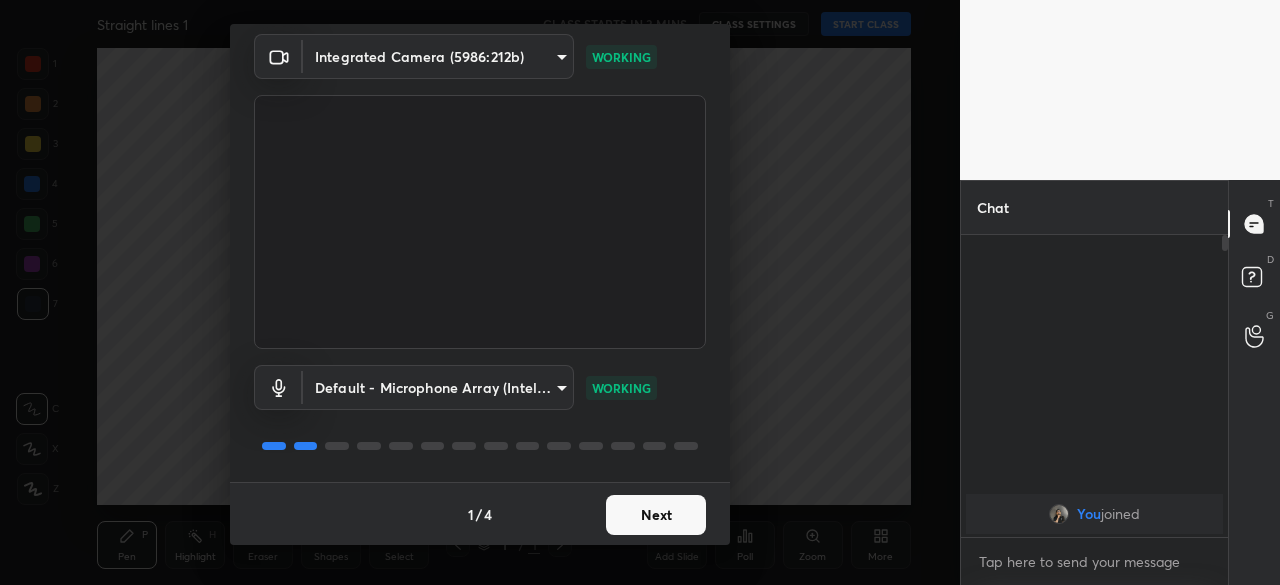 scroll, scrollTop: 0, scrollLeft: 0, axis: both 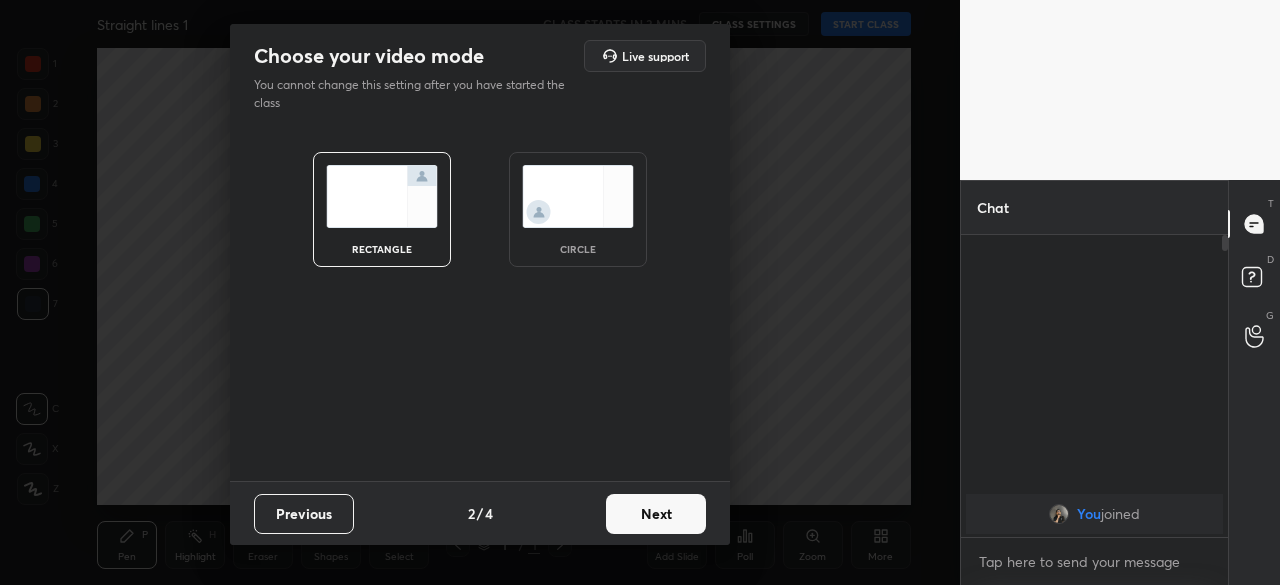 click on "circle" at bounding box center [578, 209] 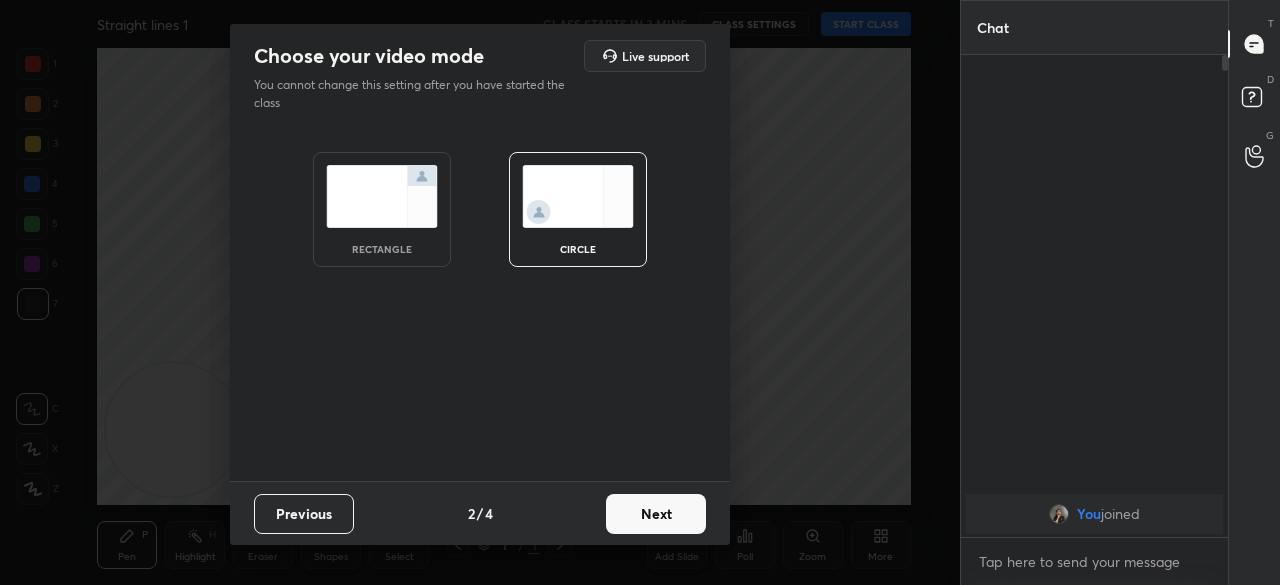 click on "Next" at bounding box center (656, 514) 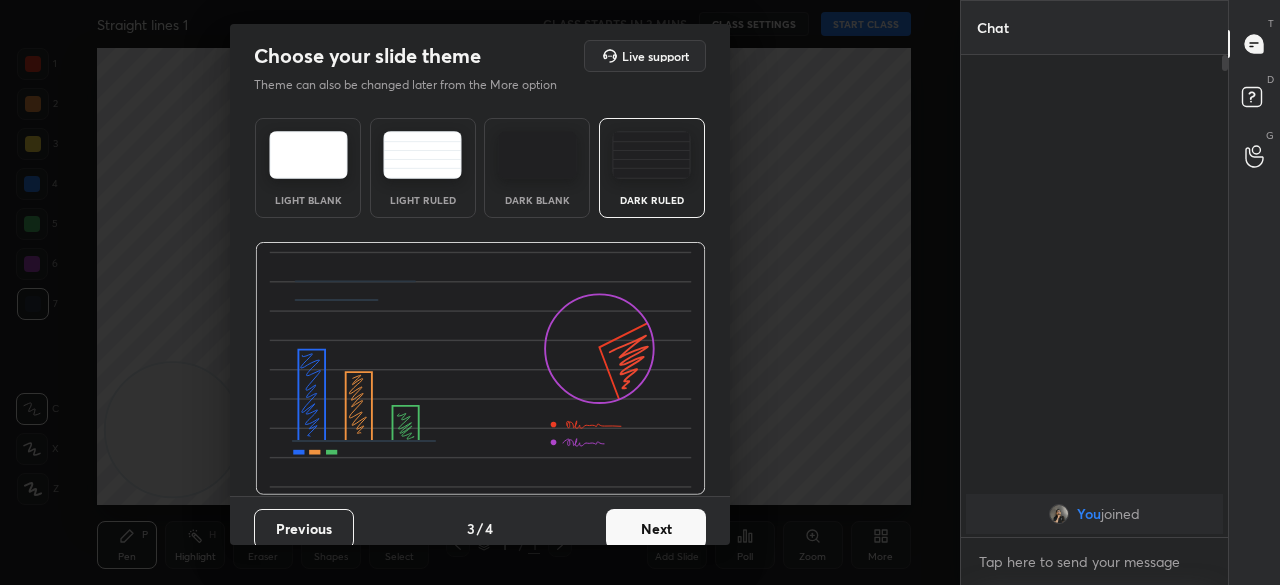 click on "Next" at bounding box center [656, 529] 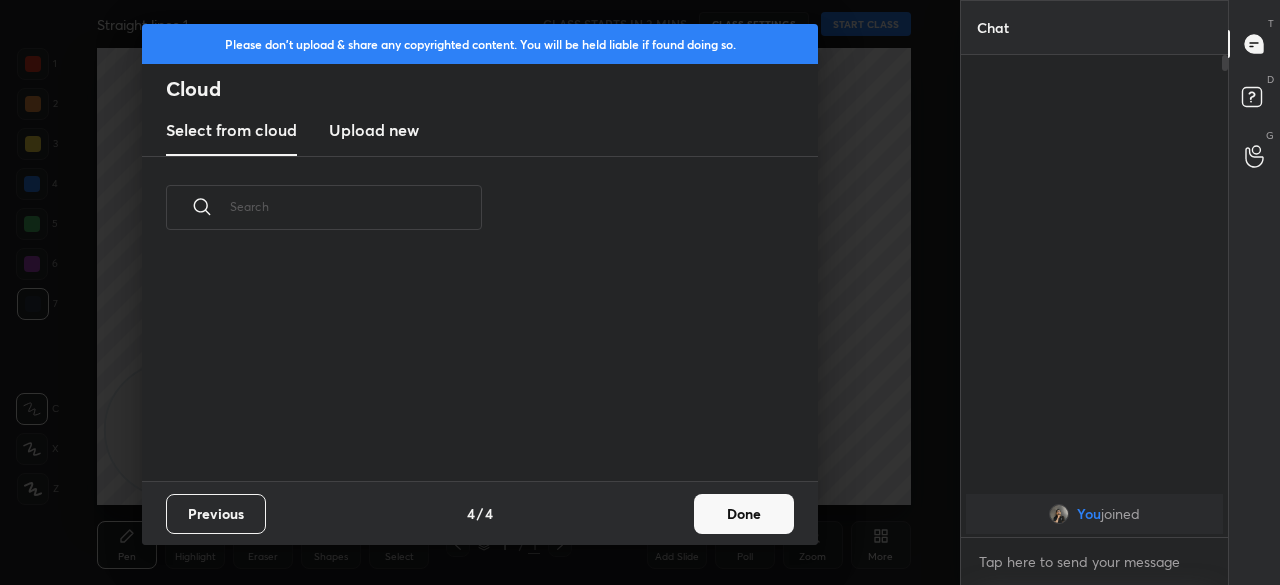 scroll, scrollTop: 6, scrollLeft: 11, axis: both 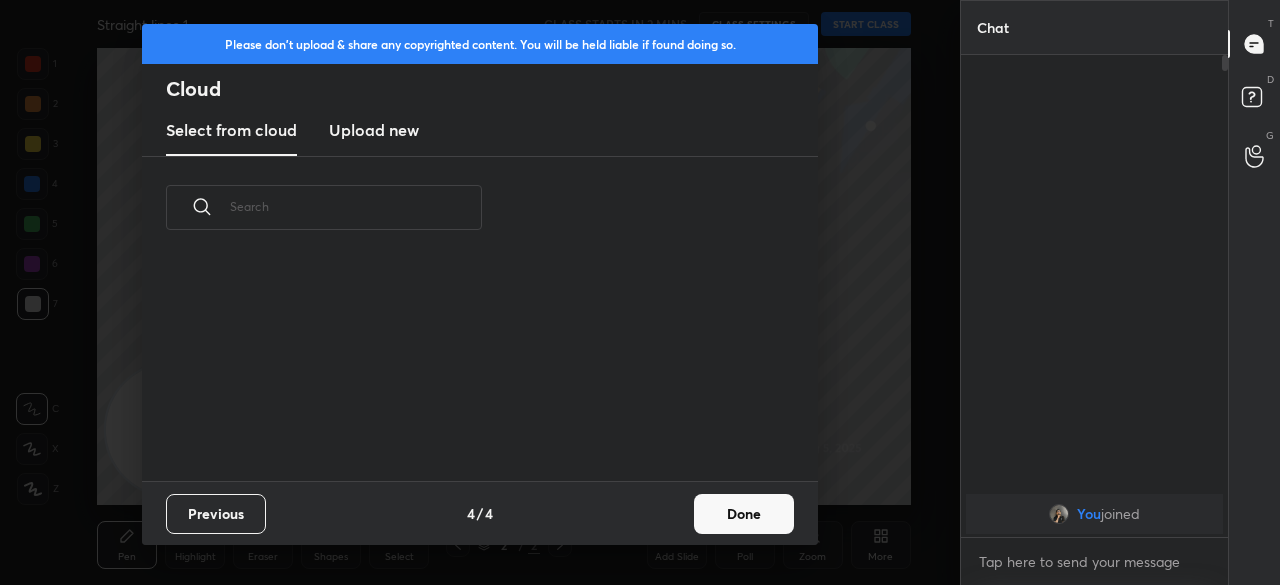click on "Upload new" at bounding box center [374, 130] 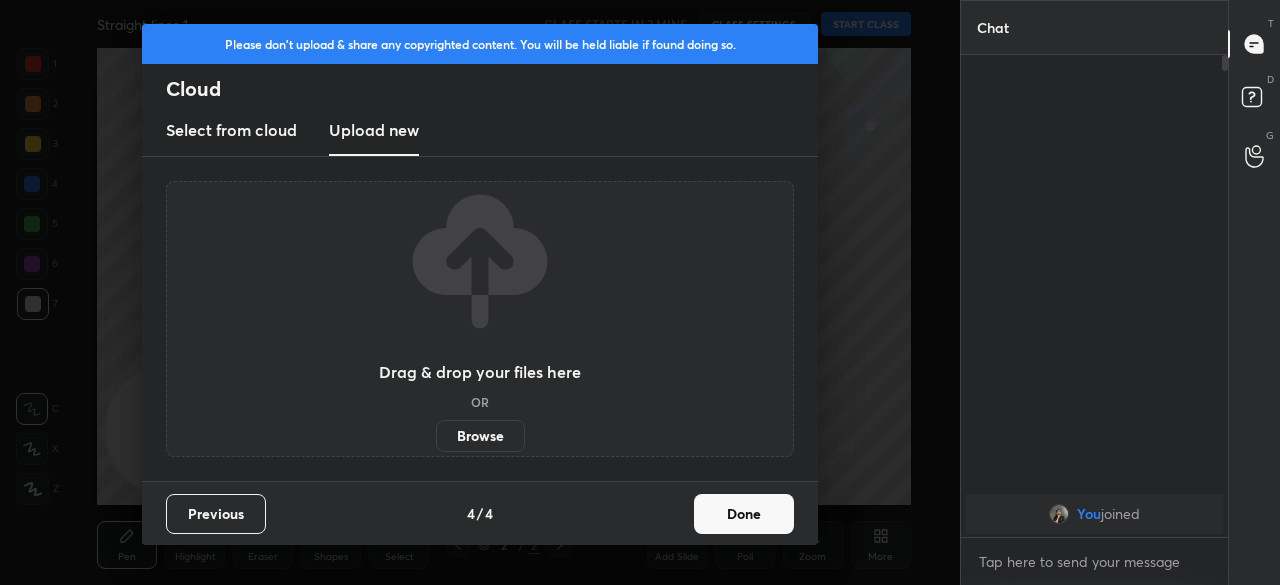 click on "Browse" at bounding box center [480, 436] 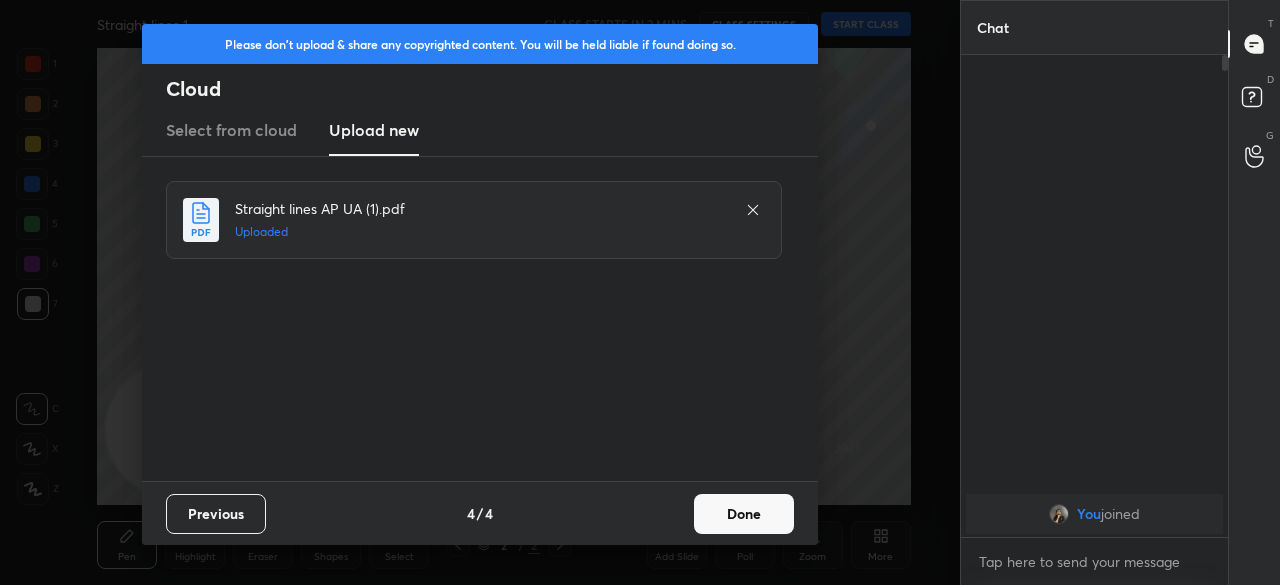 click on "Upload new" at bounding box center [374, 130] 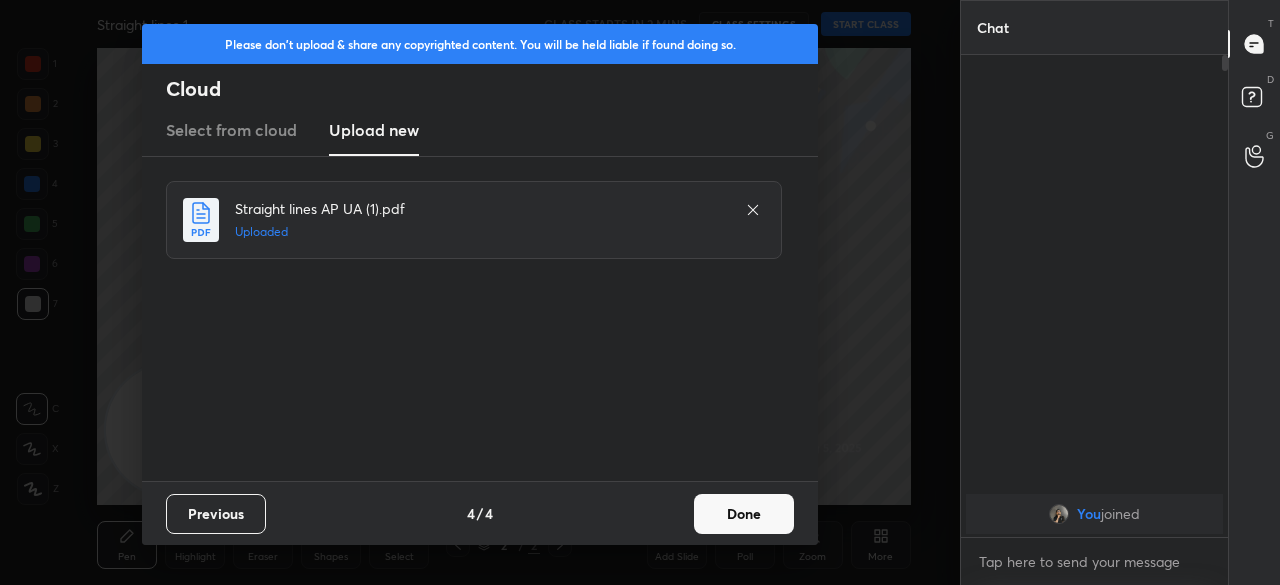 click on "Done" at bounding box center [744, 514] 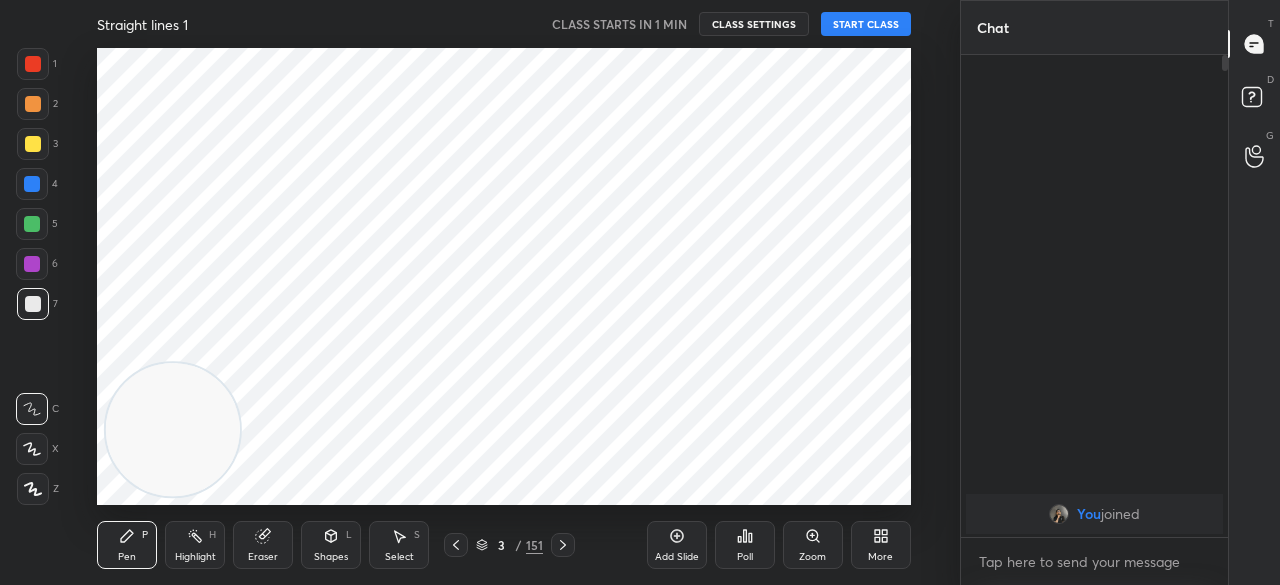 click on "More" at bounding box center (880, 557) 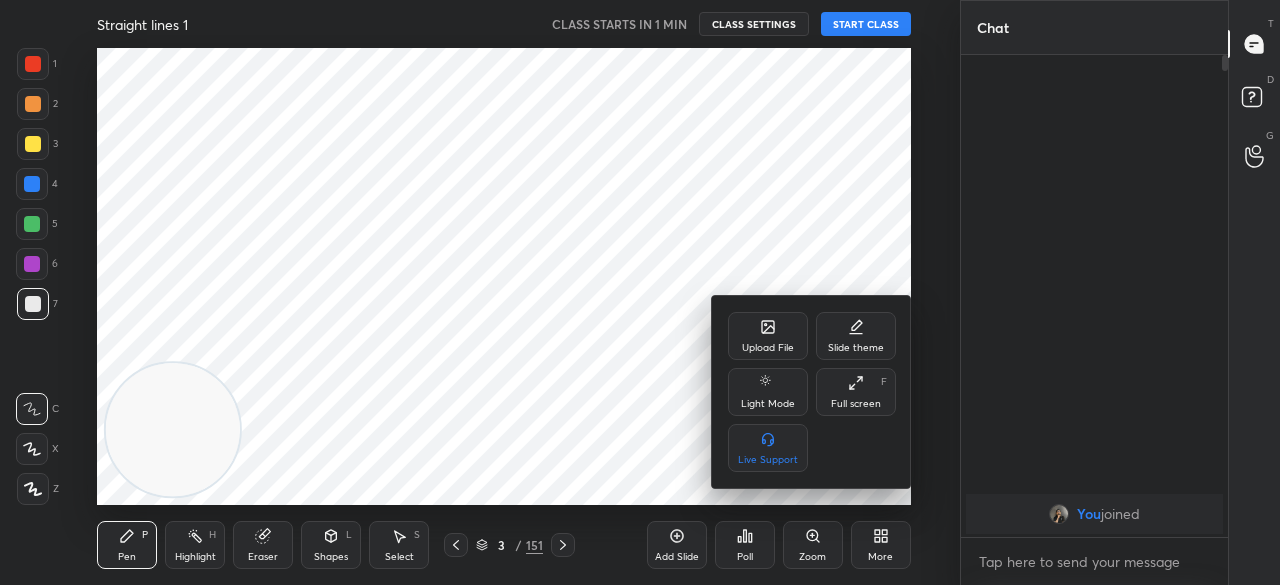 click 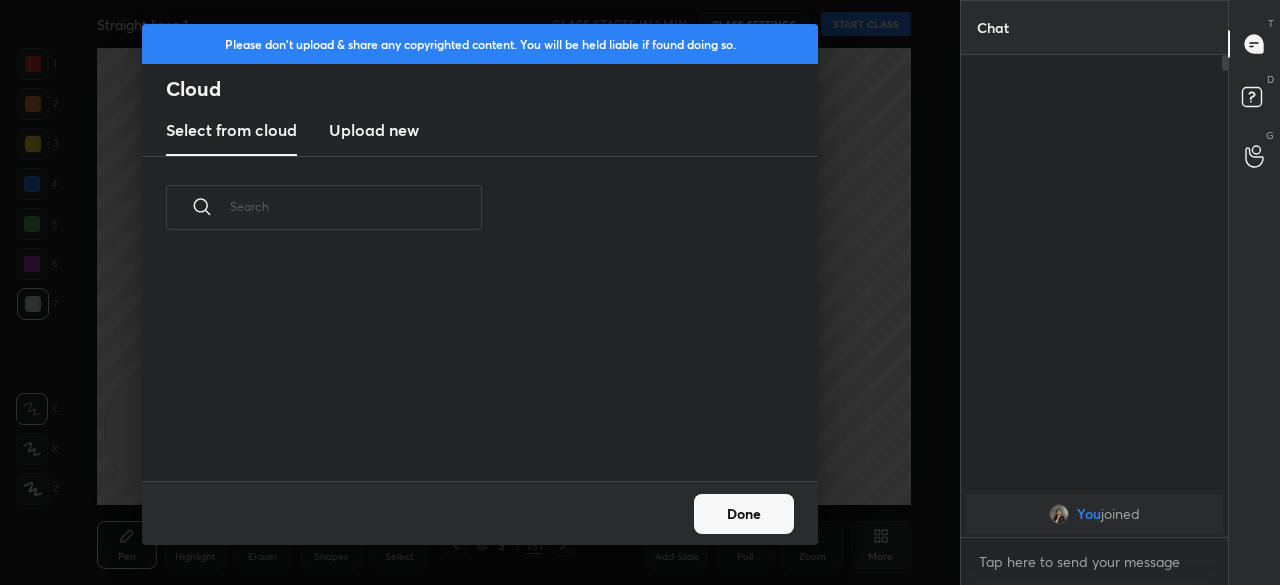 scroll, scrollTop: 6, scrollLeft: 11, axis: both 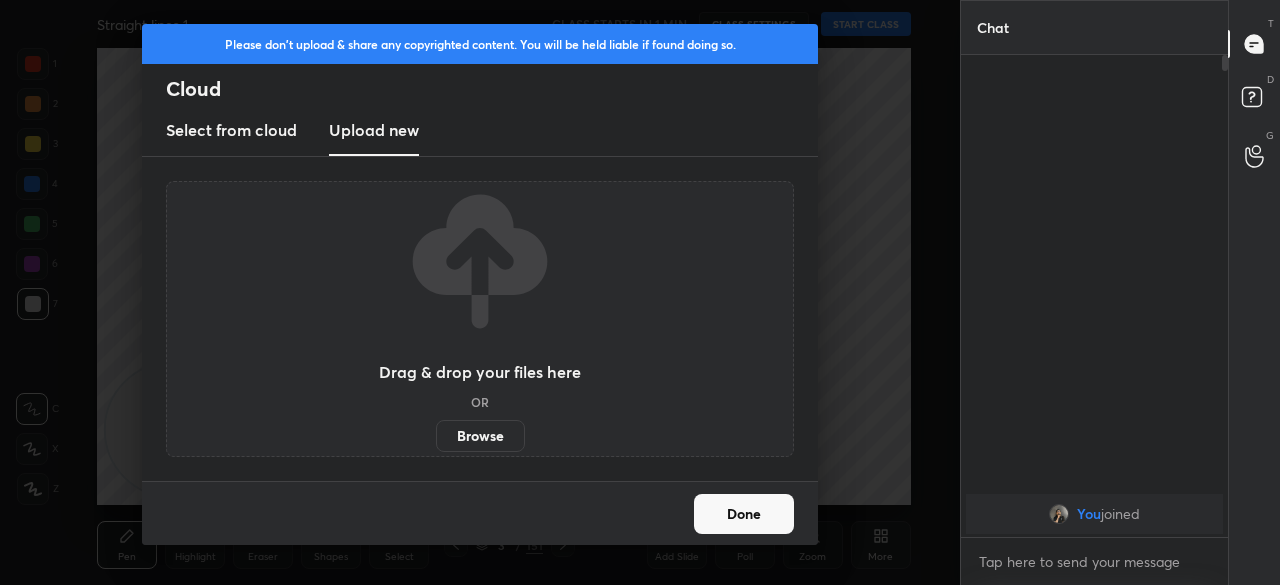 click on "Browse" at bounding box center (480, 436) 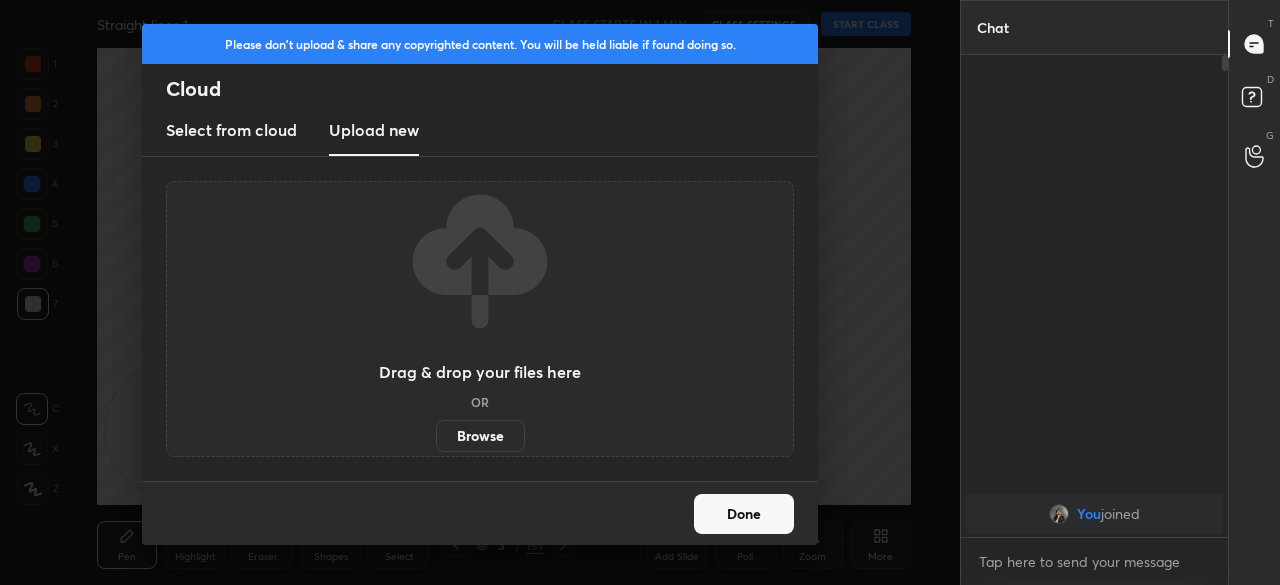 click on "Please don't upload & share any copyrighted content. You will be held liable if found doing so. Cloud Select from cloud Upload new Drag & drop your files here OR Browse Done" at bounding box center (480, 292) 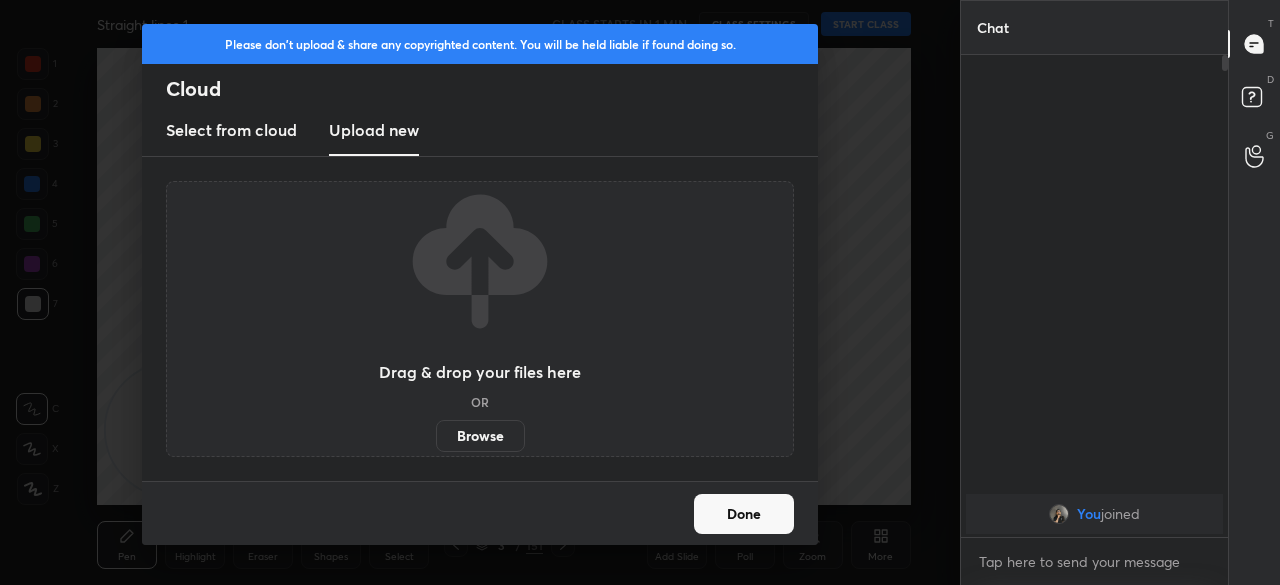 click on "Done" at bounding box center [744, 514] 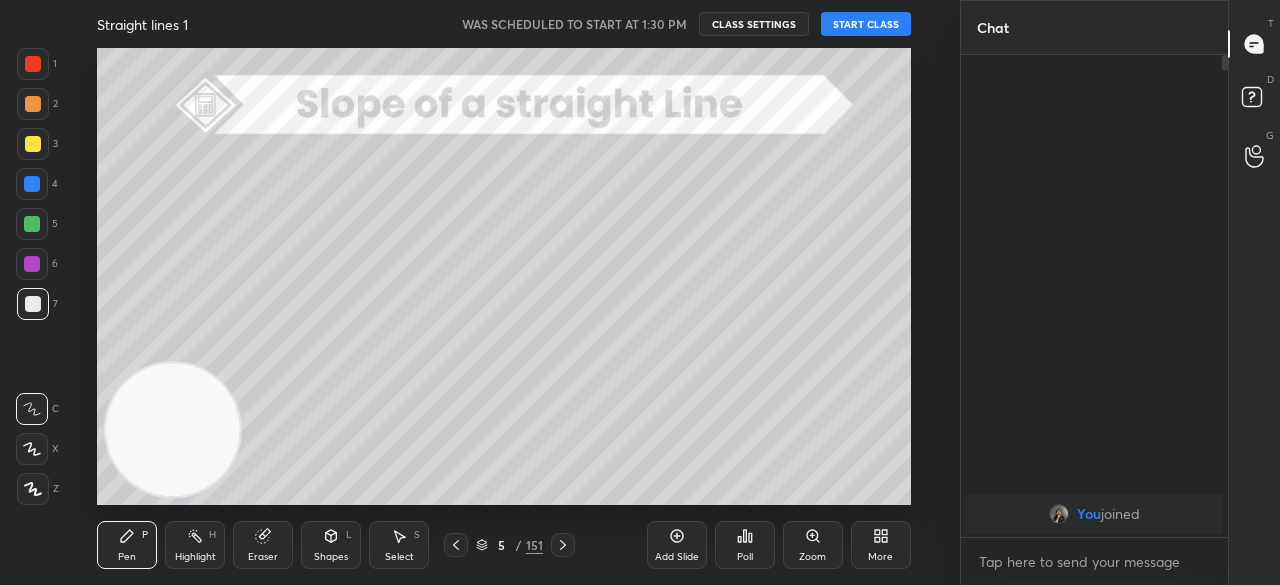 click on "START CLASS" at bounding box center (866, 24) 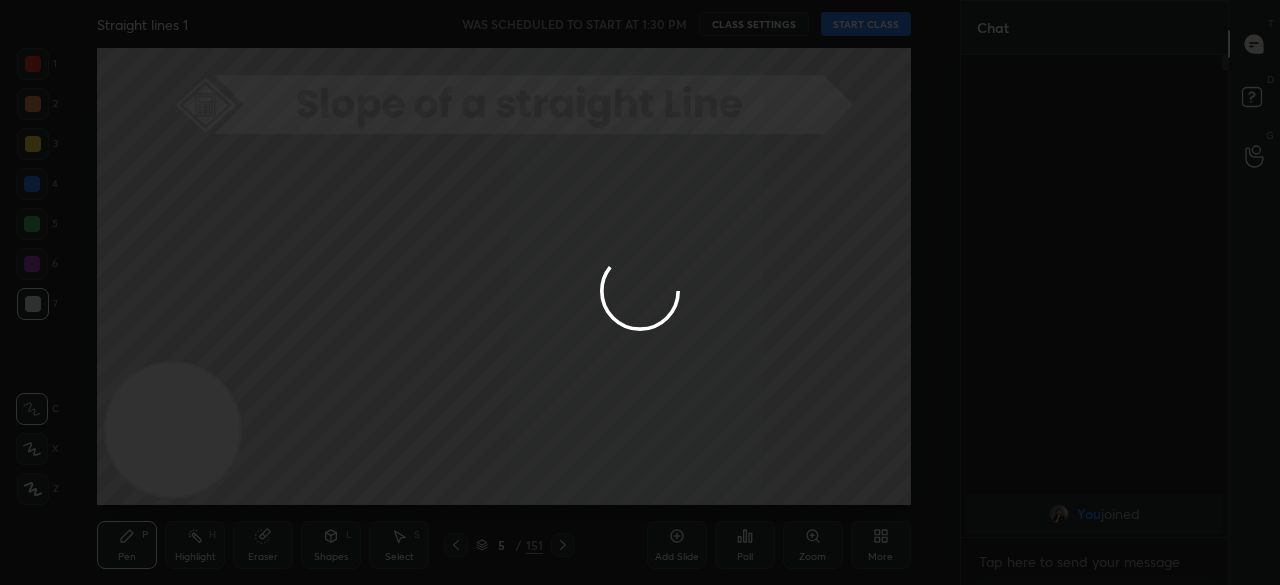 type on "x" 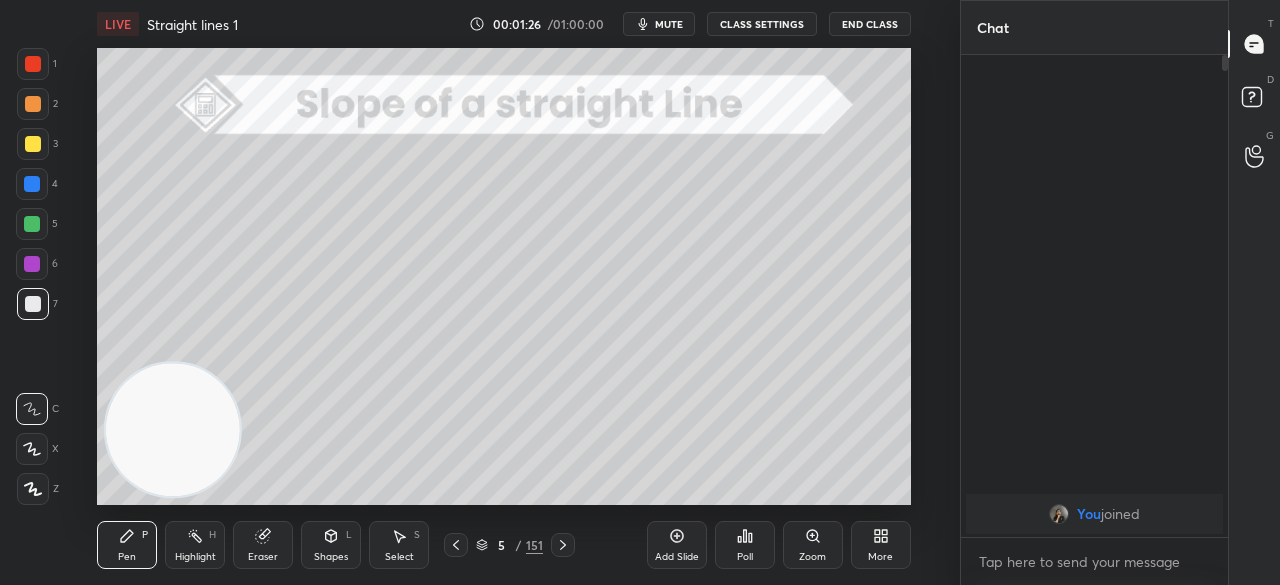 click on "CLASS SETTINGS" at bounding box center [762, 24] 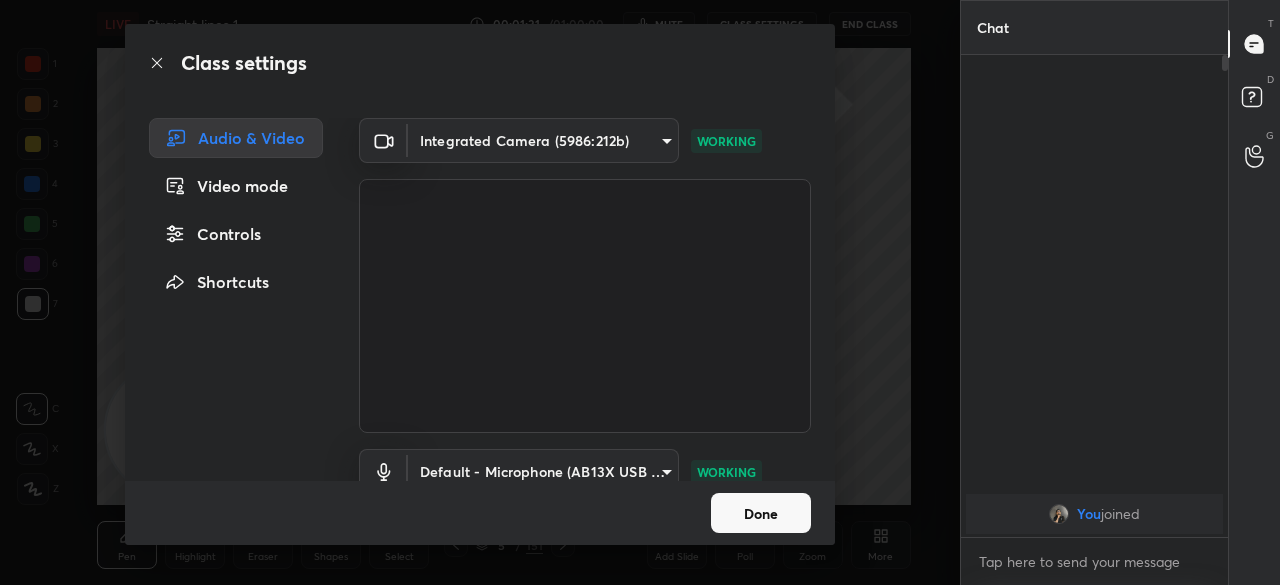 scroll, scrollTop: 18, scrollLeft: 0, axis: vertical 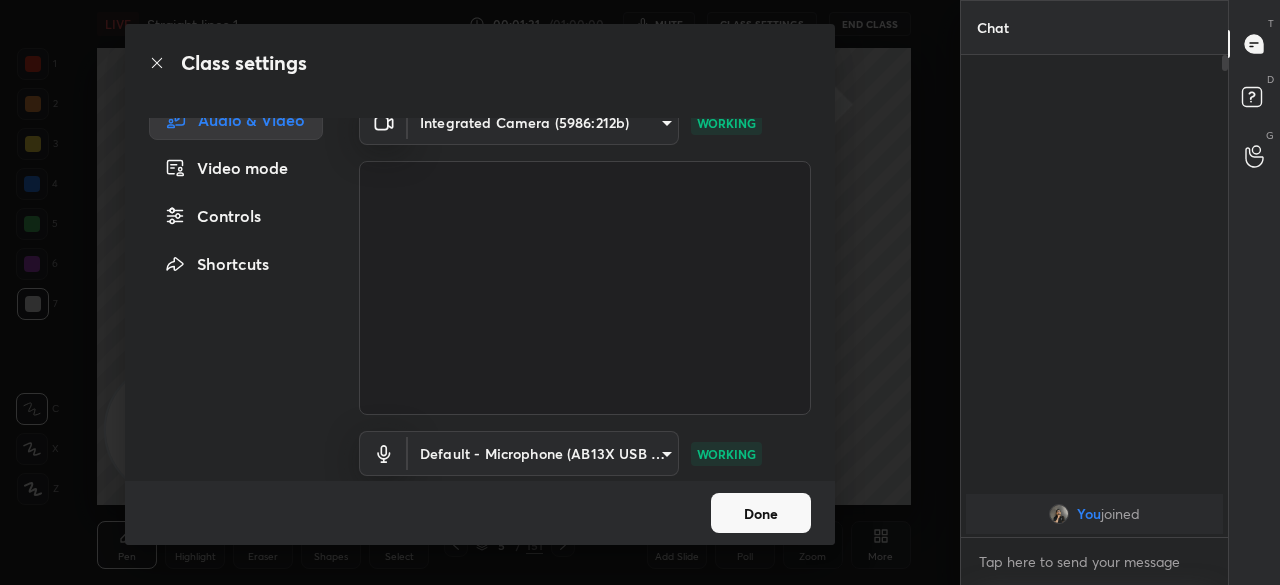 click on "1 2 3 4 5 6 7 C X Z C X Z E E Erase all   H H LIVE Straight lines 1 00:01:31 /  01:00:00 mute CLASS SETTINGS End Class Setting up your live class Poll for   secs No correct answer Start poll Back Straight lines 1 • L1 of Course on Coordinate Geometry - Straight Lines Ayush Patni Pen P Highlight H Eraser Shapes L Select S 5 / 151 Add Slide Poll Zoom More Chat You  joined 1 NEW MESSAGE Enable hand raising Enable raise hand to speak to learners. Once enabled, chat will be turned off temporarily. Enable x   introducing Raise a hand with a doubt Now learners can raise their hand along with a doubt  How it works? Doubts asked by learners will show up here NEW DOUBTS ASKED No one has raised a hand yet Can't raise hand Looks like educator just invited you to speak. Please wait before you can raise your hand again. Got it T Messages (T) D Doubts (D) G Raise Hand (G) Report an issue Reason for reporting Buffering Chat not working Audio - Video sync issue Educator video quality low ​ Attach an image Report Controls" at bounding box center [640, 292] 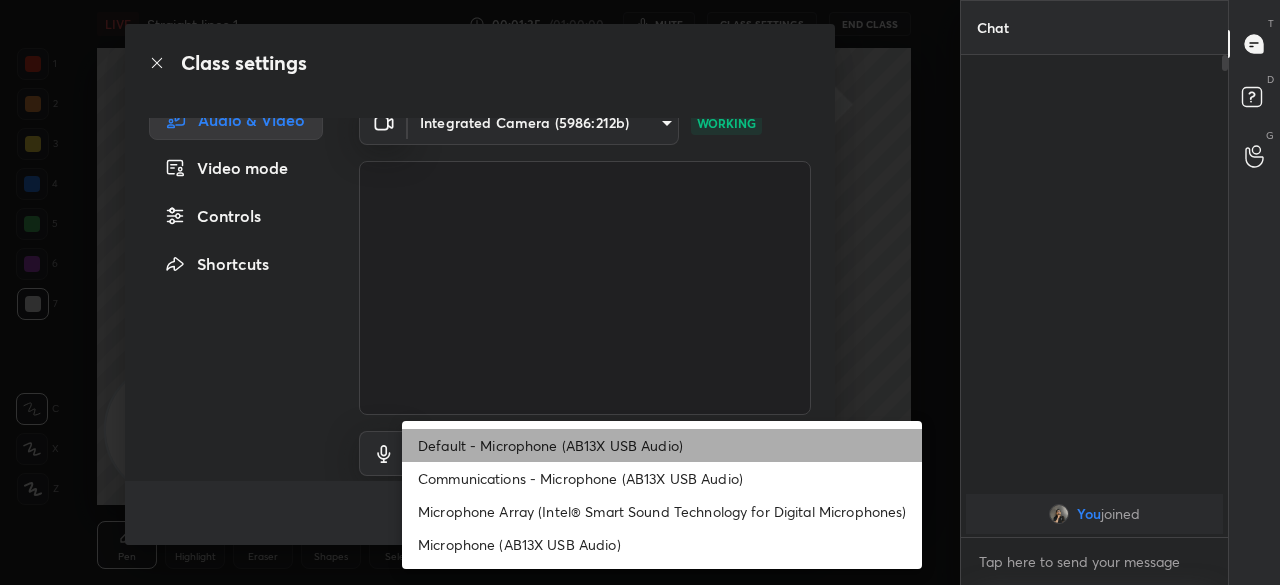 click on "Default - Microphone (AB13X USB Audio)" at bounding box center [662, 445] 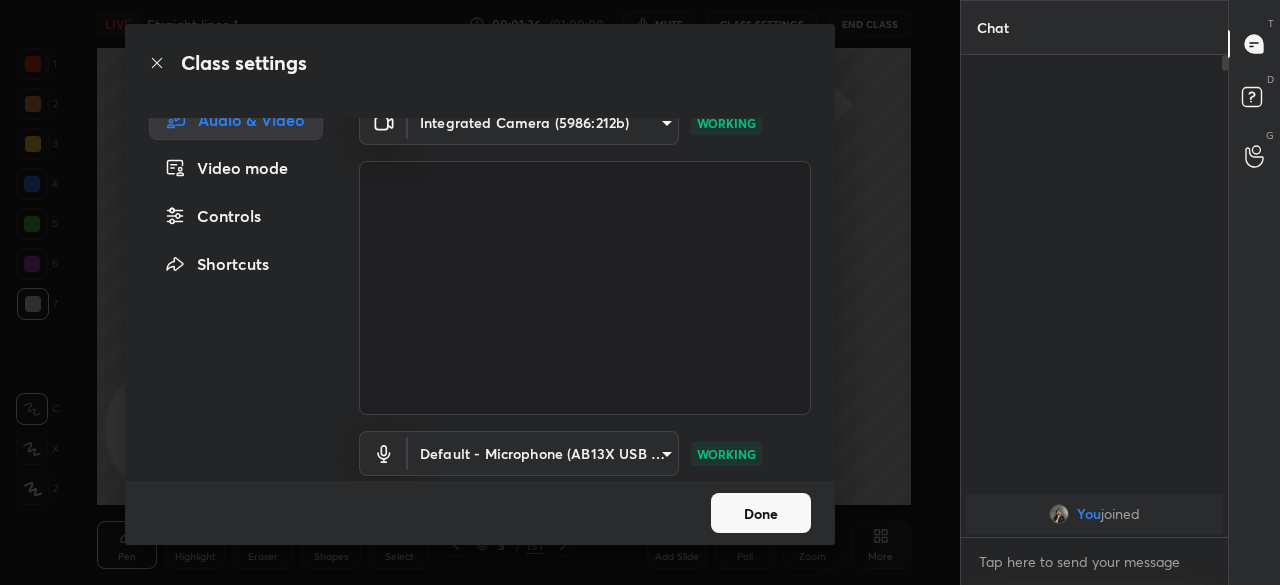 click on "Done" at bounding box center (761, 513) 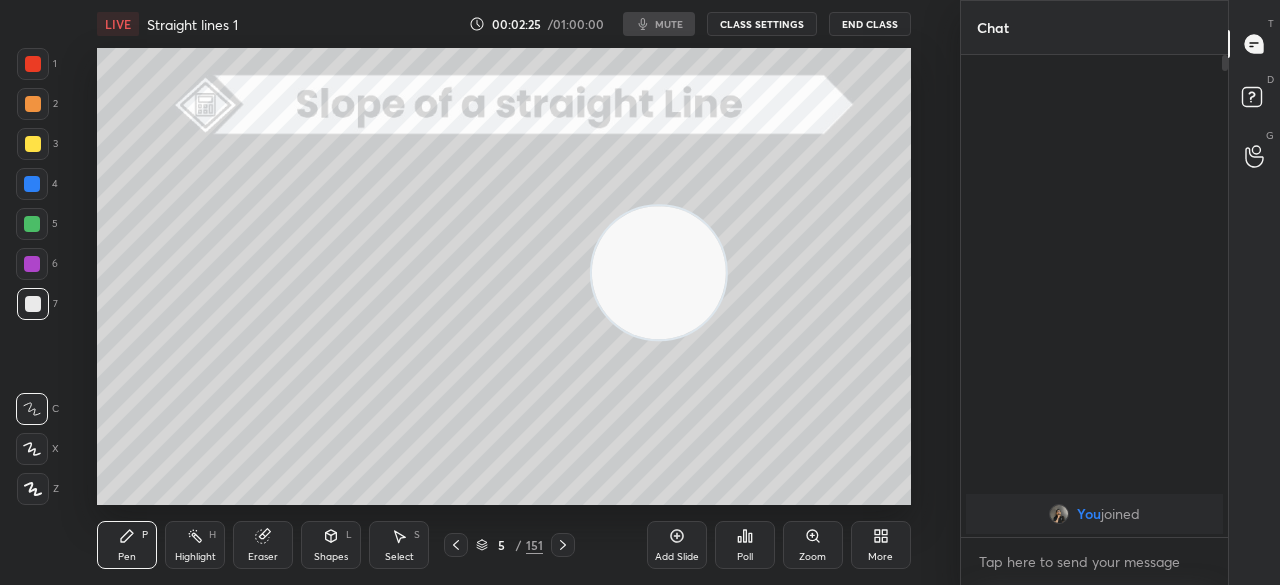 drag, startPoint x: 174, startPoint y: 428, endPoint x: 649, endPoint y: 268, distance: 501.2235 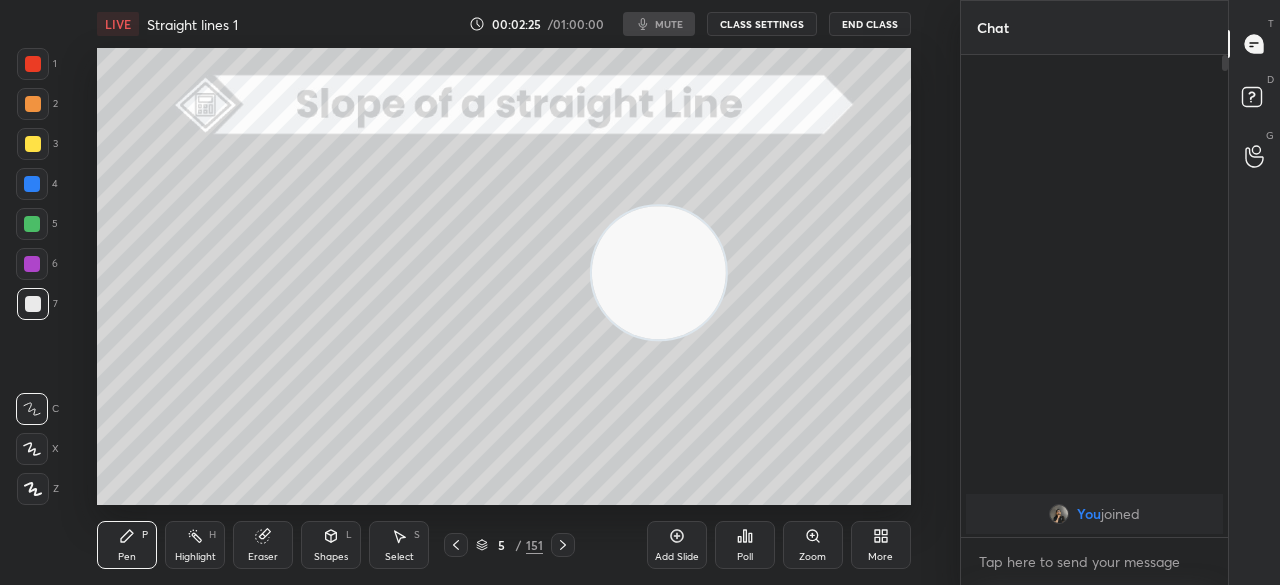 click at bounding box center (658, 272) 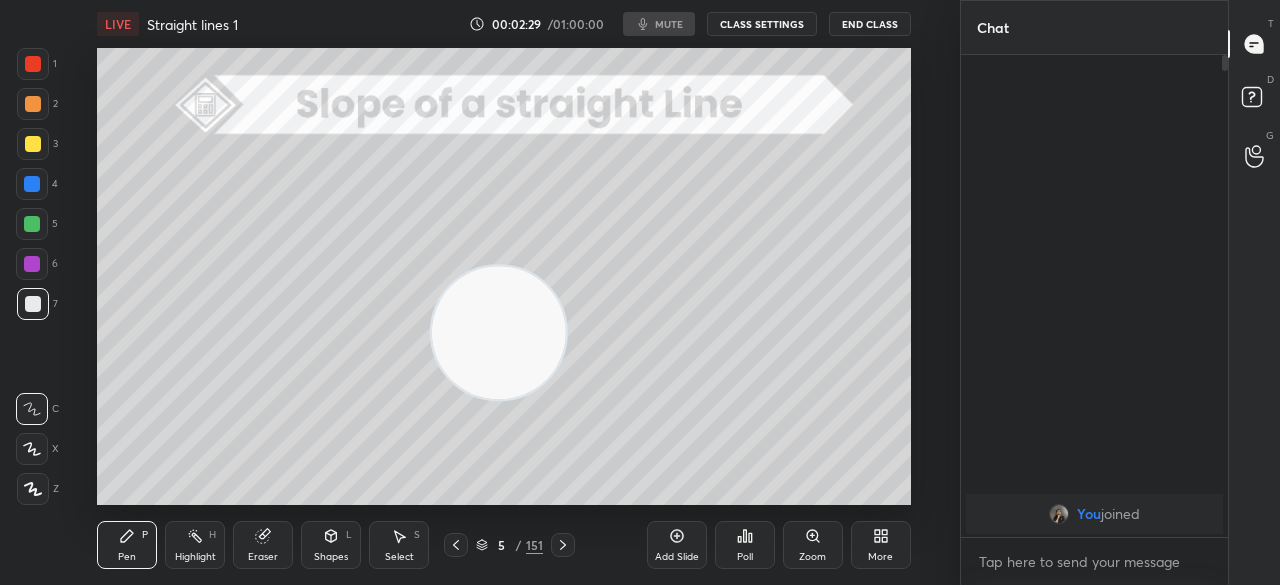 drag, startPoint x: 623, startPoint y: 286, endPoint x: 484, endPoint y: 345, distance: 151.00331 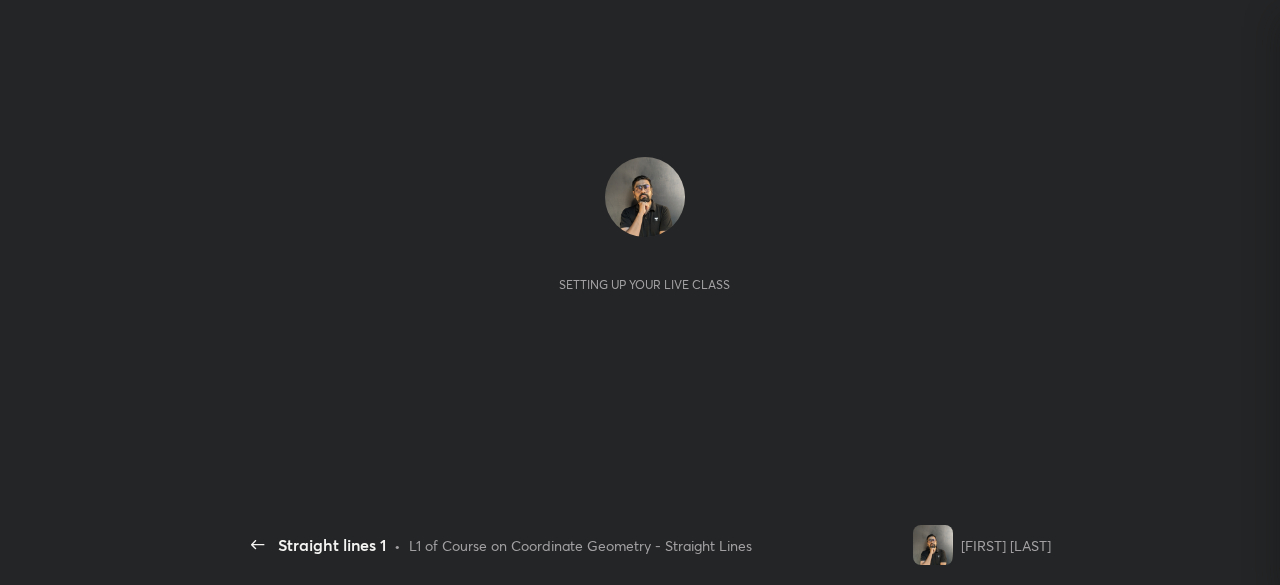scroll, scrollTop: 0, scrollLeft: 0, axis: both 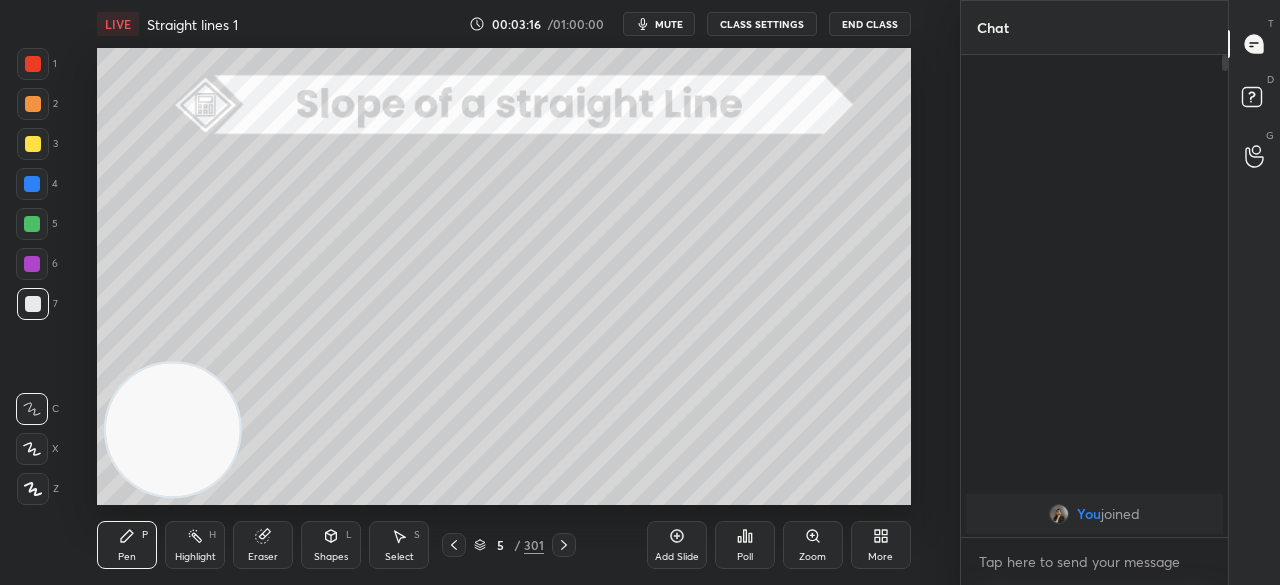 click 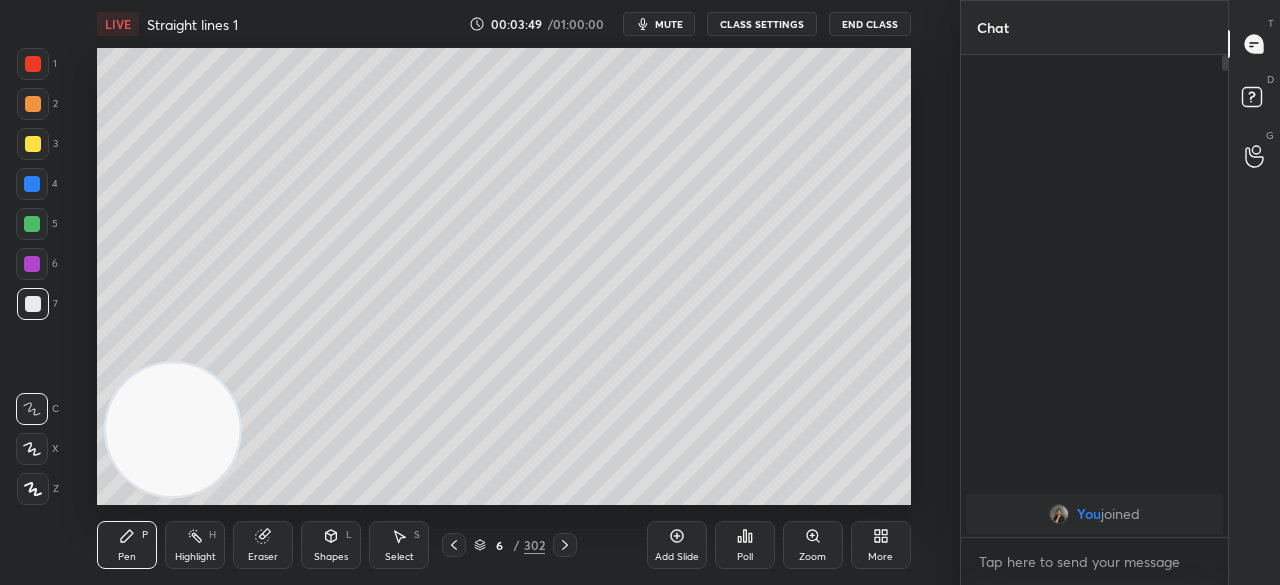 click on "LIVE Straight lines 1 00:03:49 /  01:00:00 mute CLASS SETTINGS End Class Setting up your live class Poll for   secs No correct answer Start poll Back Straight lines 1 • L1 of Course on Coordinate Geometry - Straight Lines [FIRST] [LAST] Pen P Highlight H Eraser Shapes L Select S 6 / 302 Add Slide Poll Zoom More" at bounding box center [504, 292] 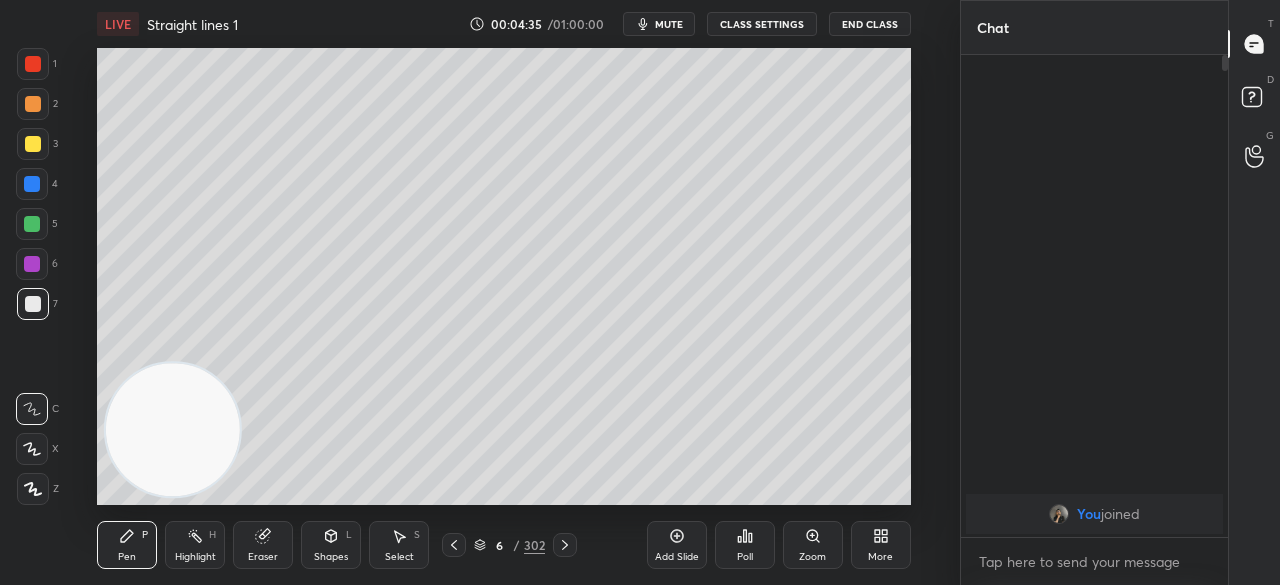 click 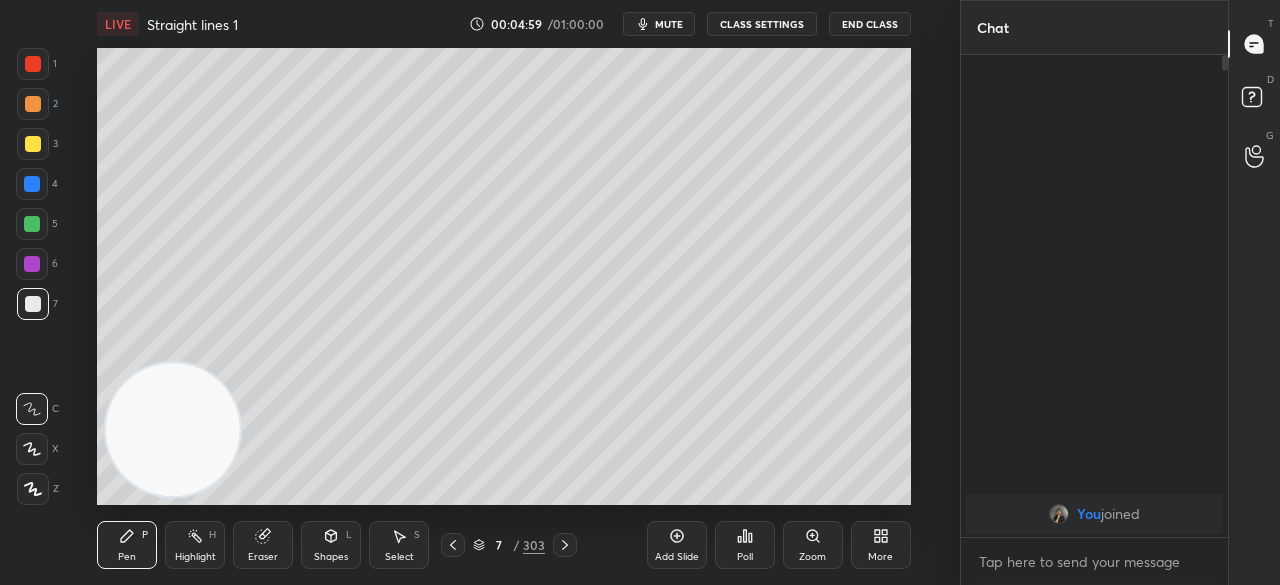 drag, startPoint x: 526, startPoint y: 548, endPoint x: 531, endPoint y: 539, distance: 10.29563 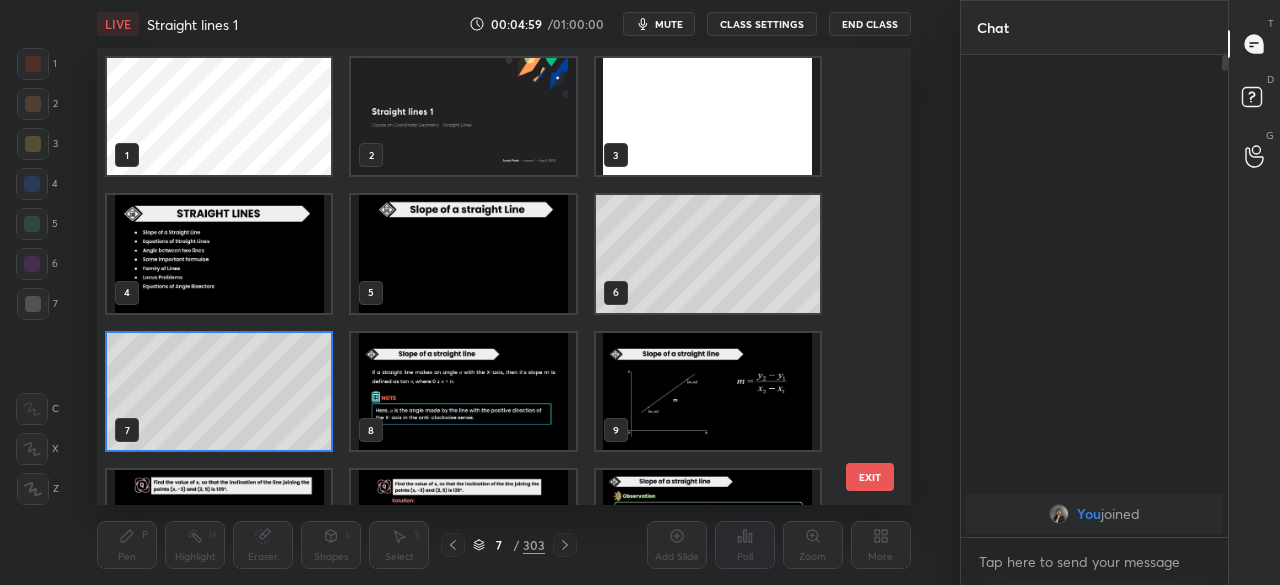 scroll, scrollTop: 6, scrollLeft: 10, axis: both 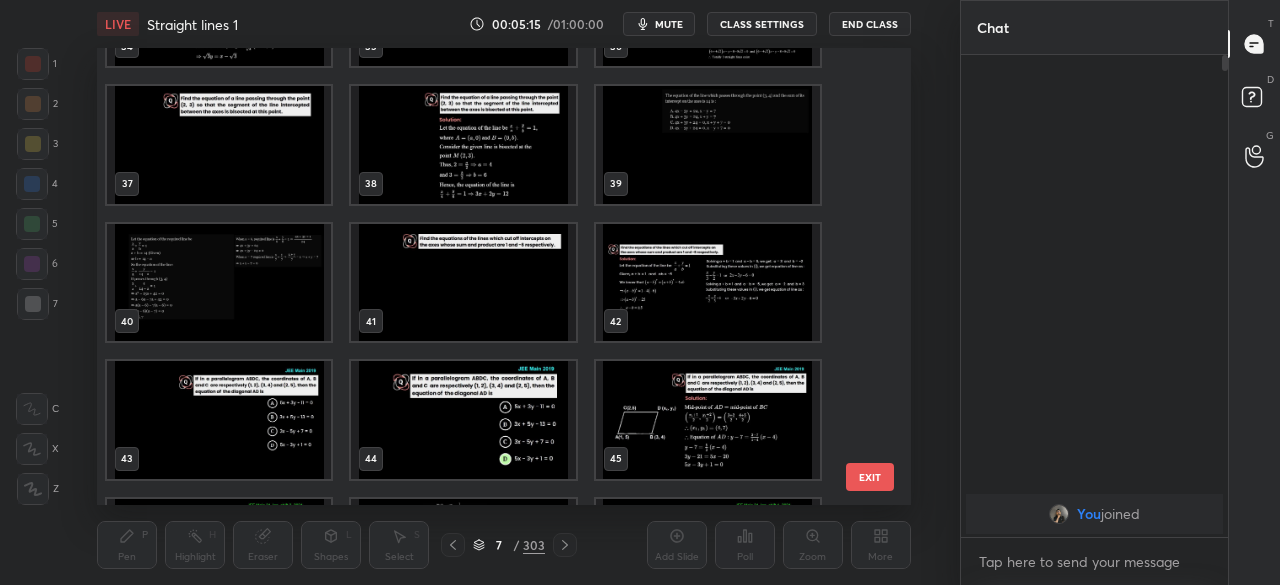 click at bounding box center (708, 144) 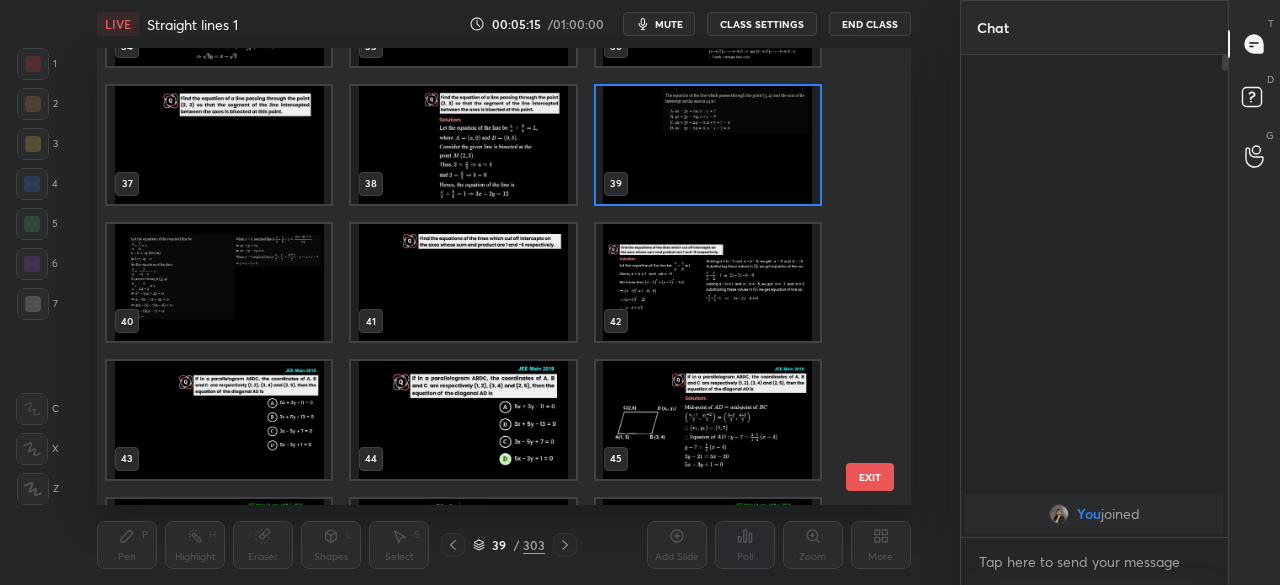 click at bounding box center (708, 144) 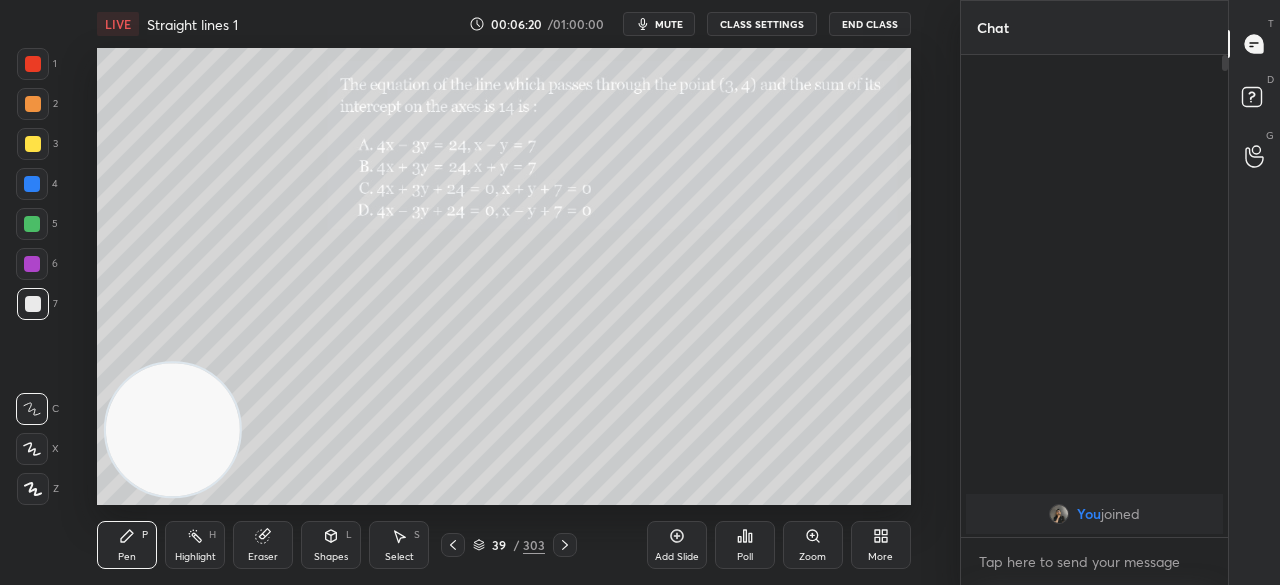 click on "Add Slide" at bounding box center [677, 545] 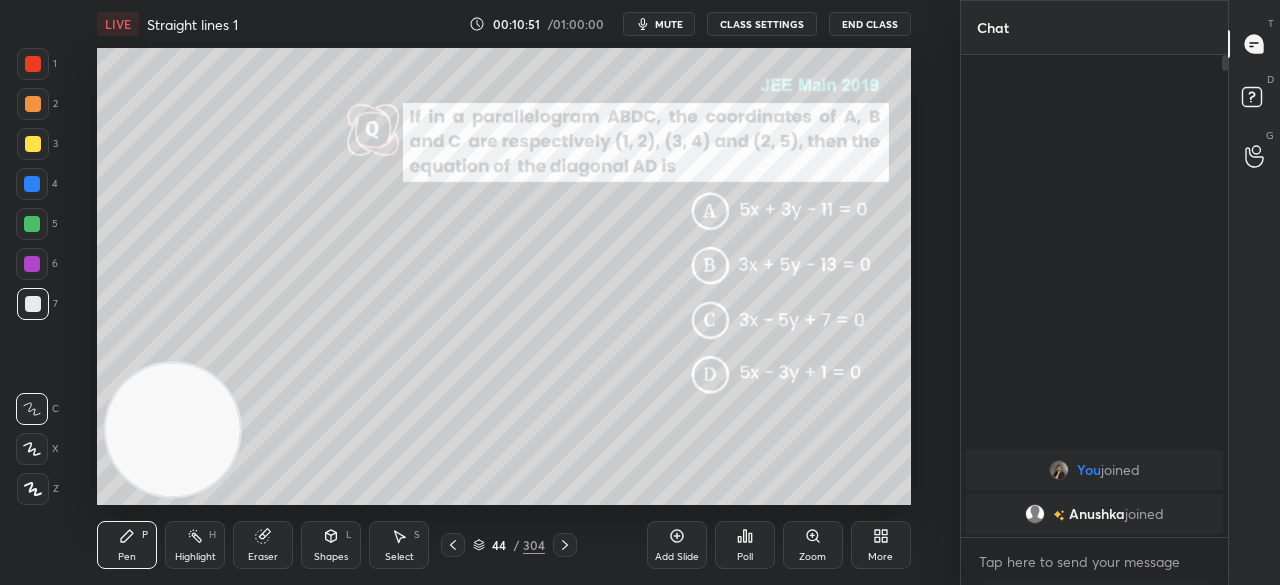 click on "Eraser" at bounding box center [263, 557] 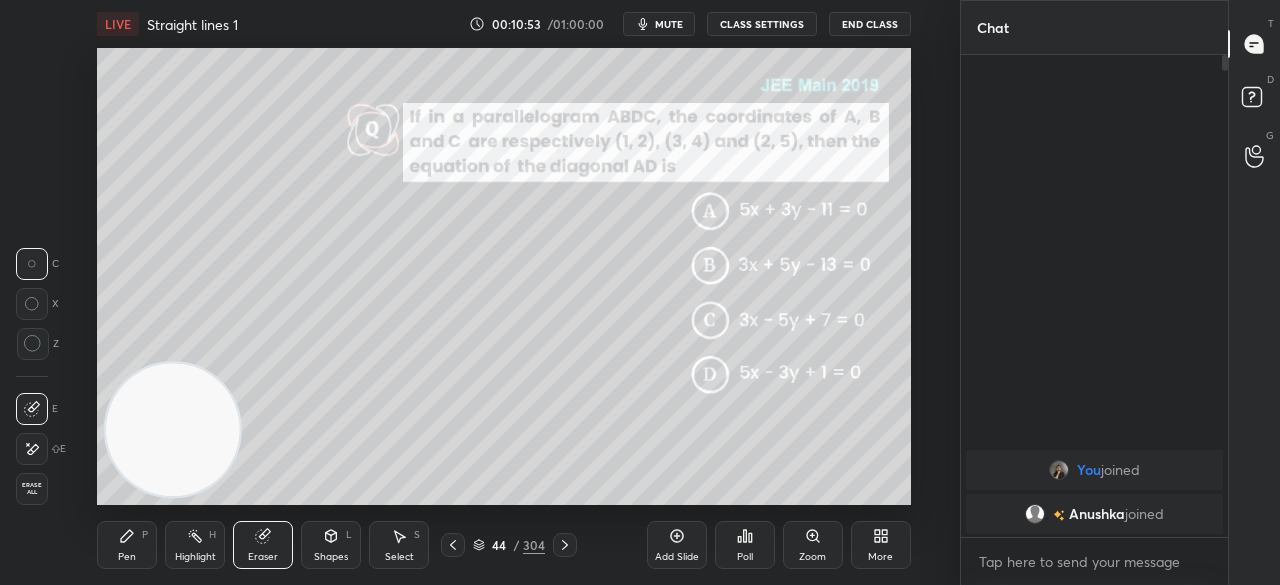 click 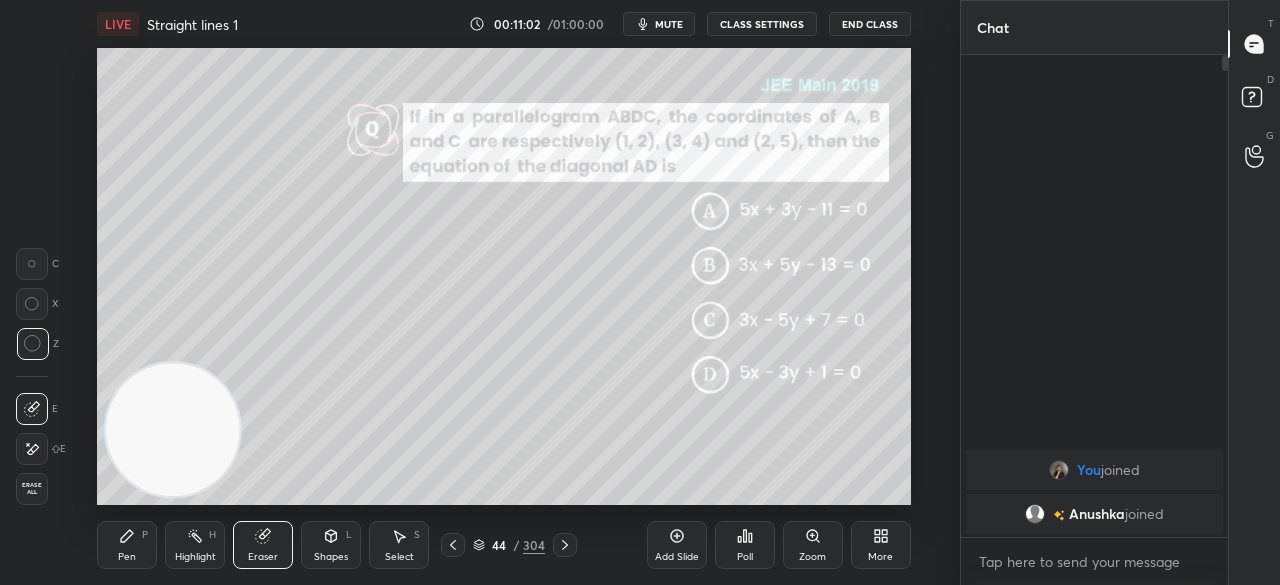 click on "Setting up your live class Poll for   secs No correct answer Start poll" at bounding box center (503, 276) 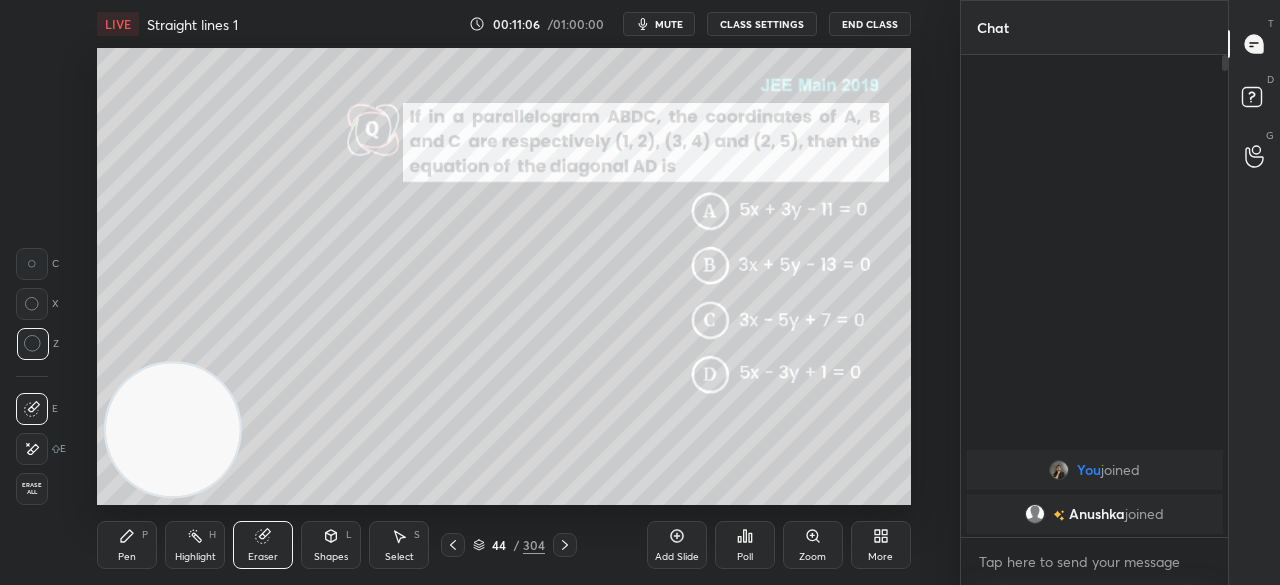 click on "Erase all" at bounding box center [32, 489] 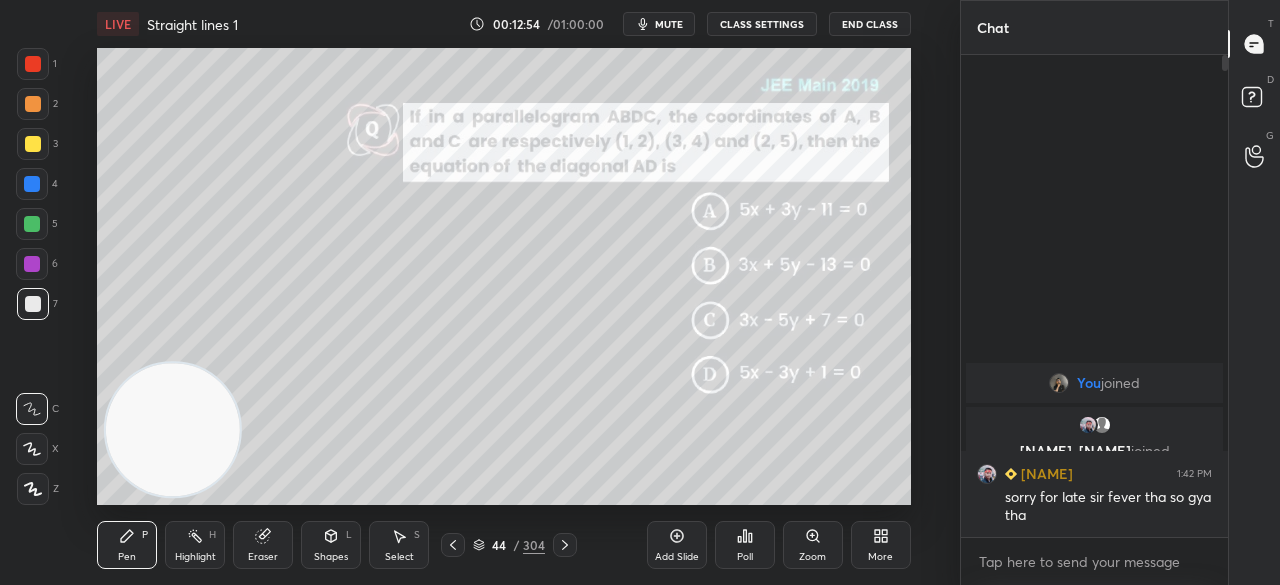 click on "Eraser" at bounding box center [263, 545] 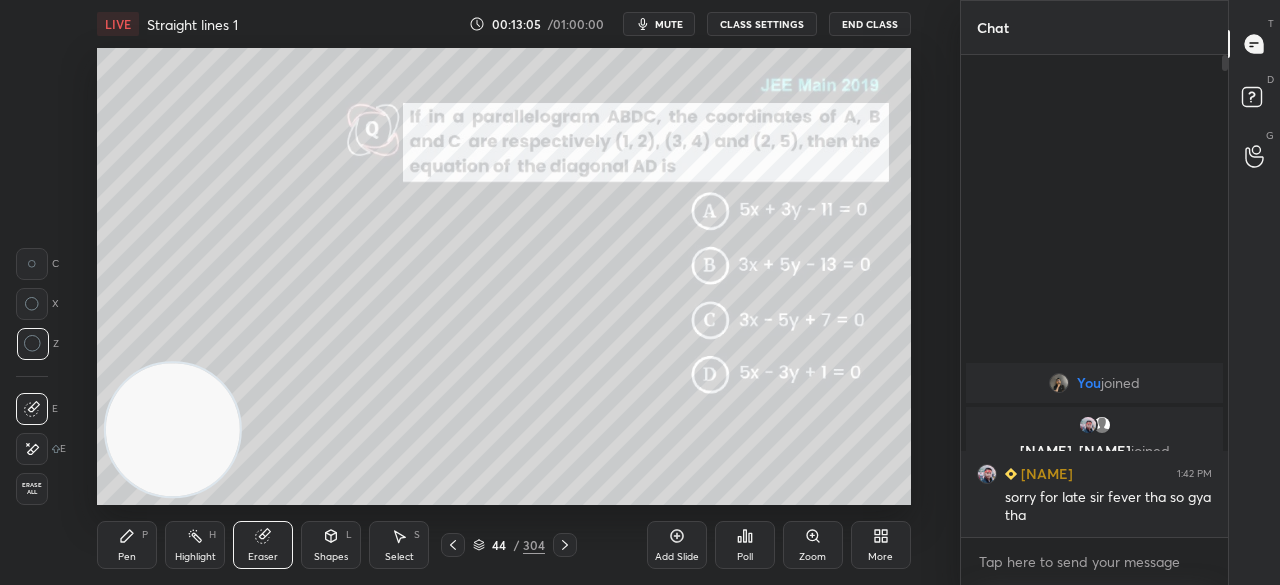 click on "P" at bounding box center (145, 535) 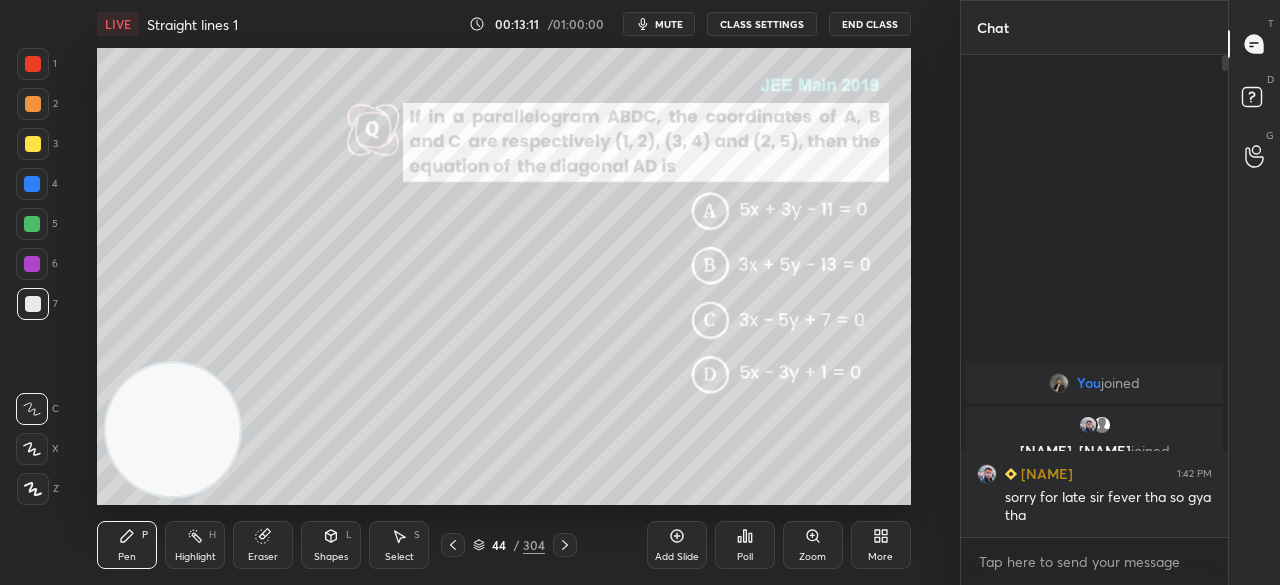 click 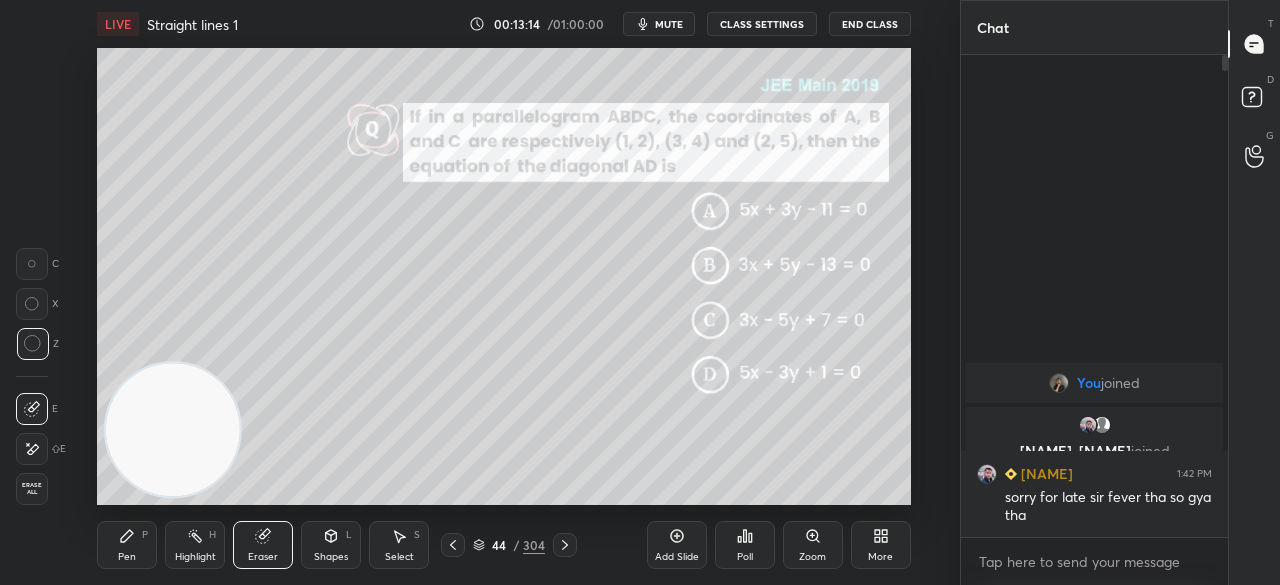 click on "Pen P" at bounding box center [127, 545] 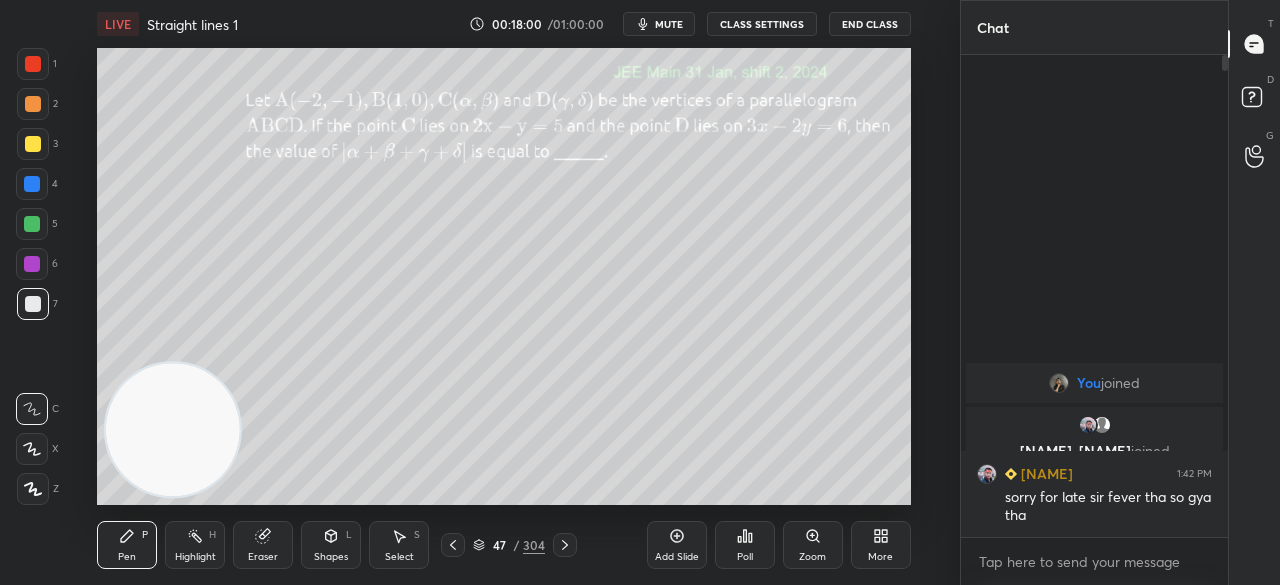 click on "You  joined [NAME], [NAME]  joined [NAME] 1:42 PM sorry for late sir fever tha so gya tha" at bounding box center (1094, 296) 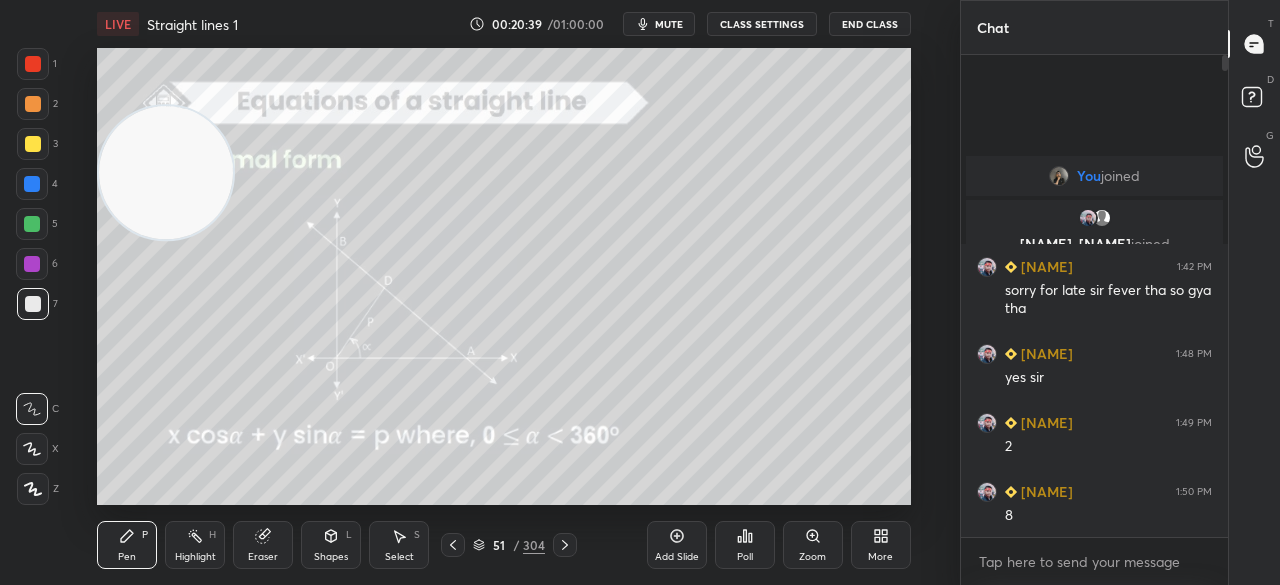 drag, startPoint x: 181, startPoint y: 400, endPoint x: 170, endPoint y: 145, distance: 255.23715 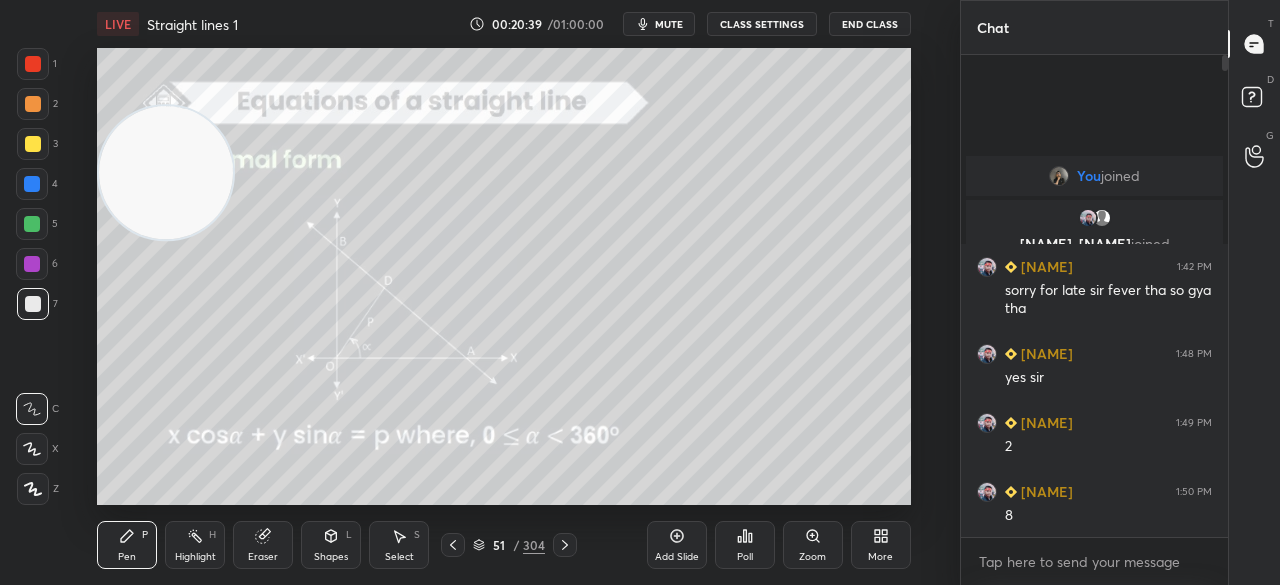 click at bounding box center (165, 172) 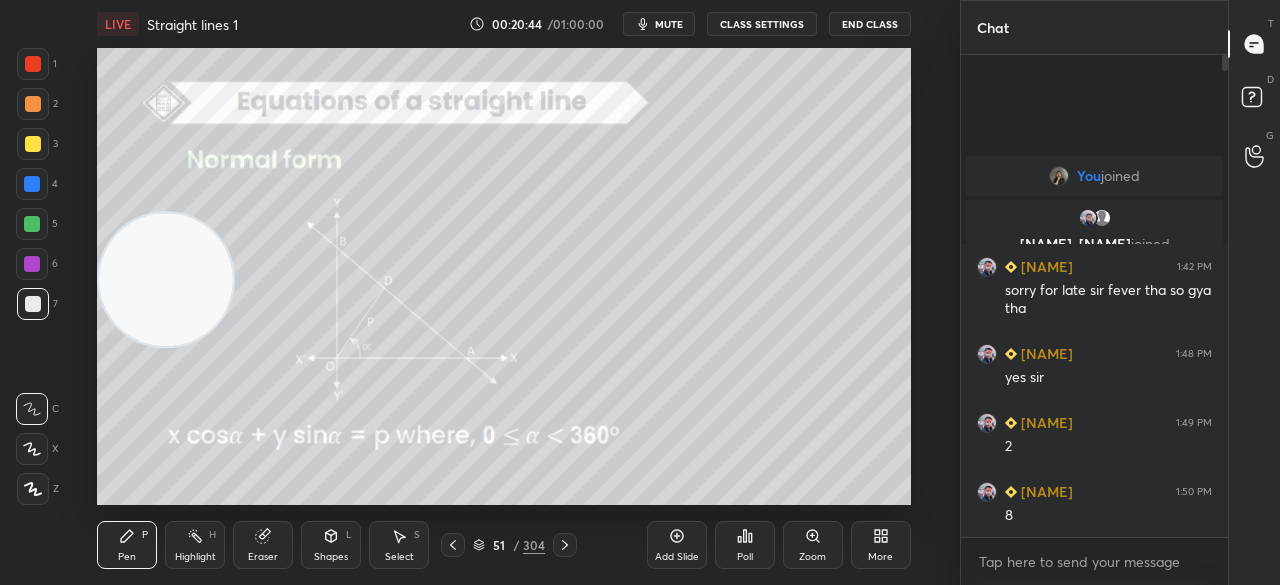 drag, startPoint x: 172, startPoint y: 207, endPoint x: 171, endPoint y: 320, distance: 113.004425 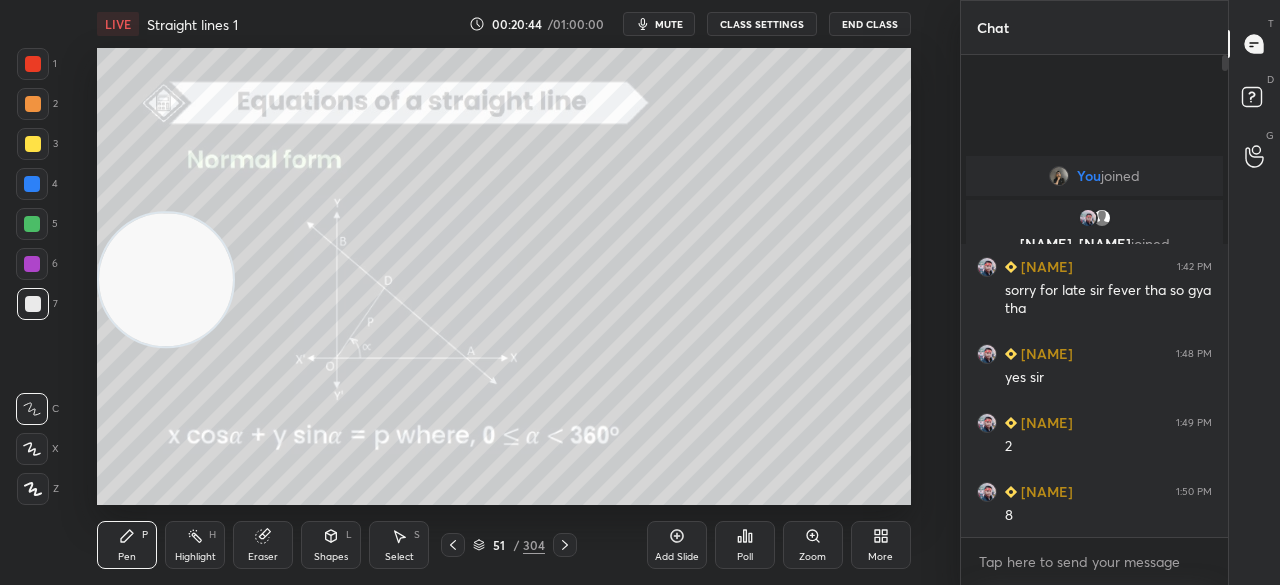 click at bounding box center [165, 279] 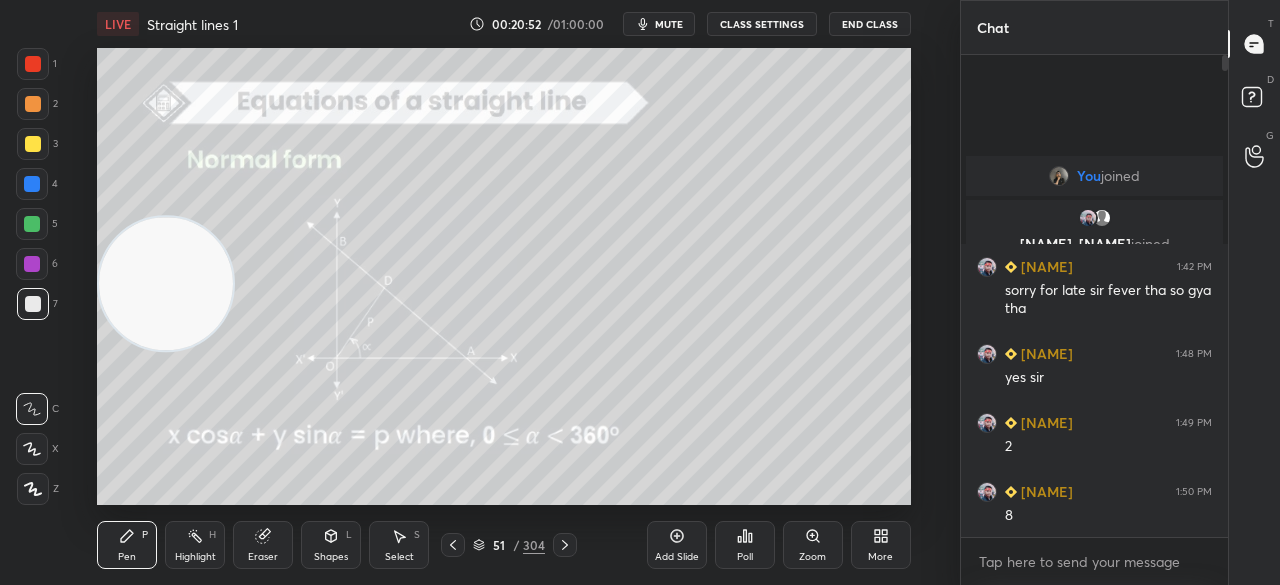 click on "304" at bounding box center [534, 545] 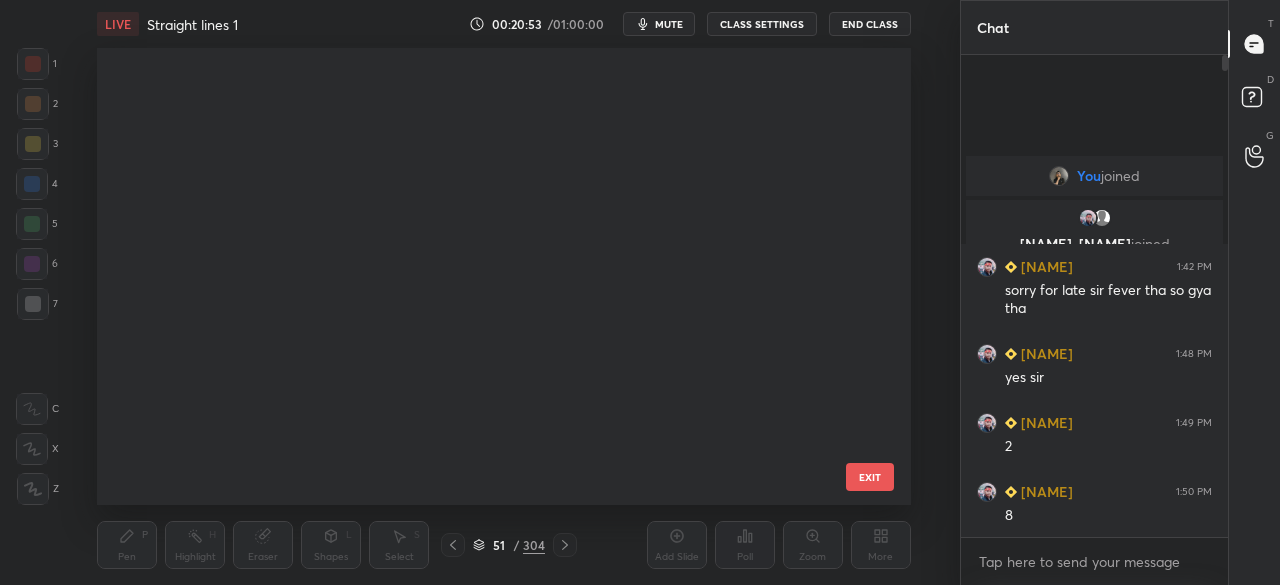 scroll, scrollTop: 1879, scrollLeft: 0, axis: vertical 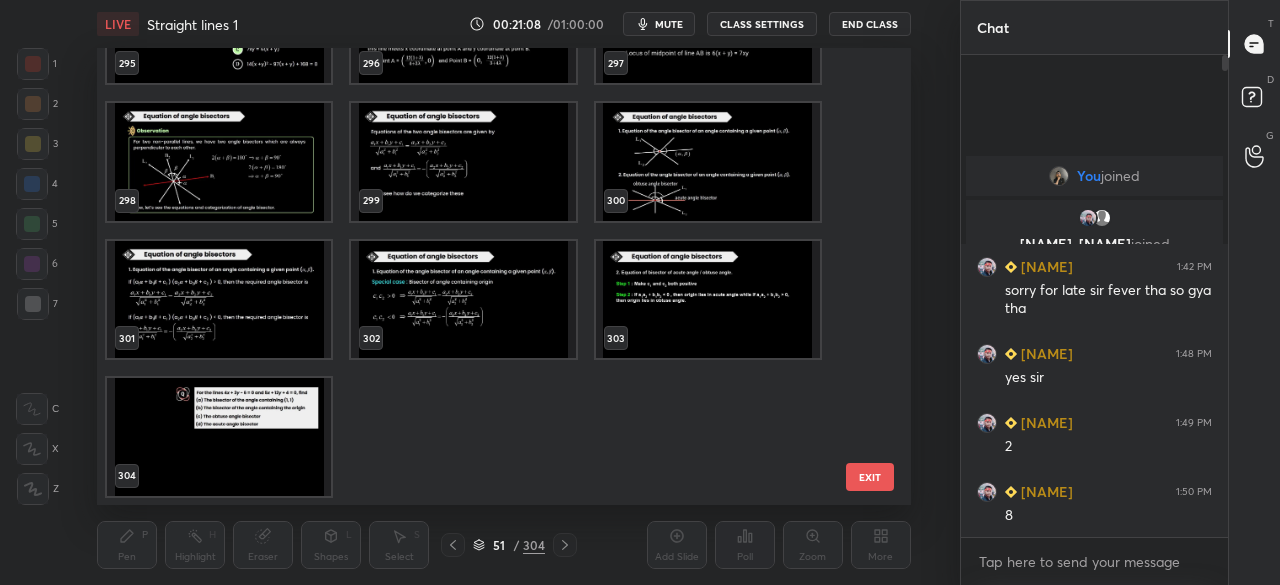 click at bounding box center [219, 436] 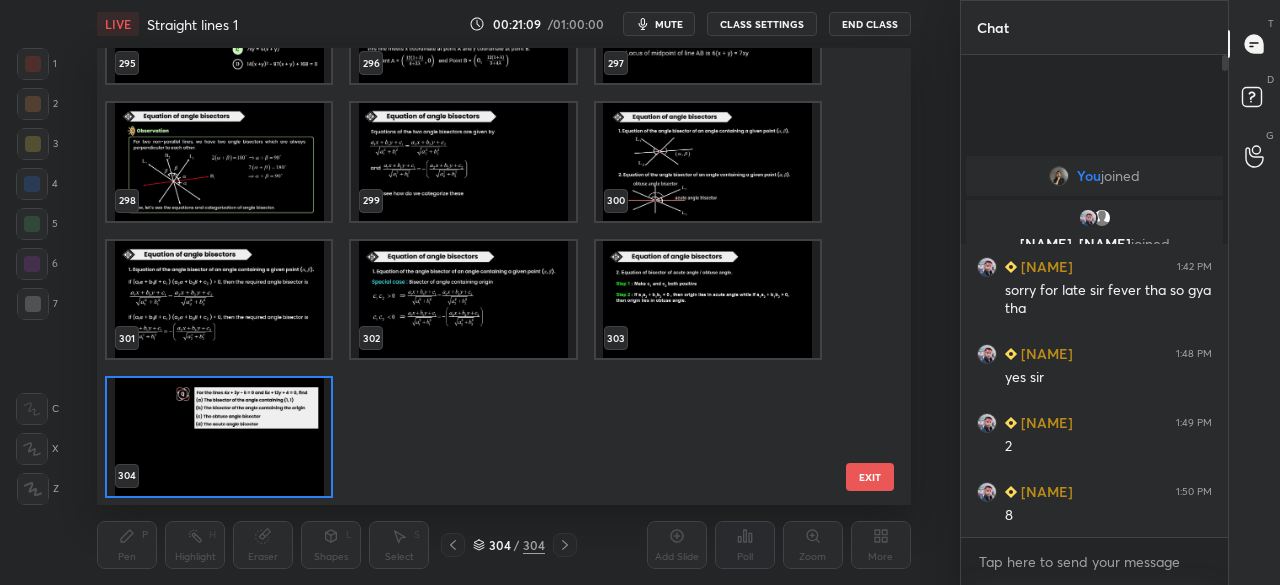 click at bounding box center [219, 436] 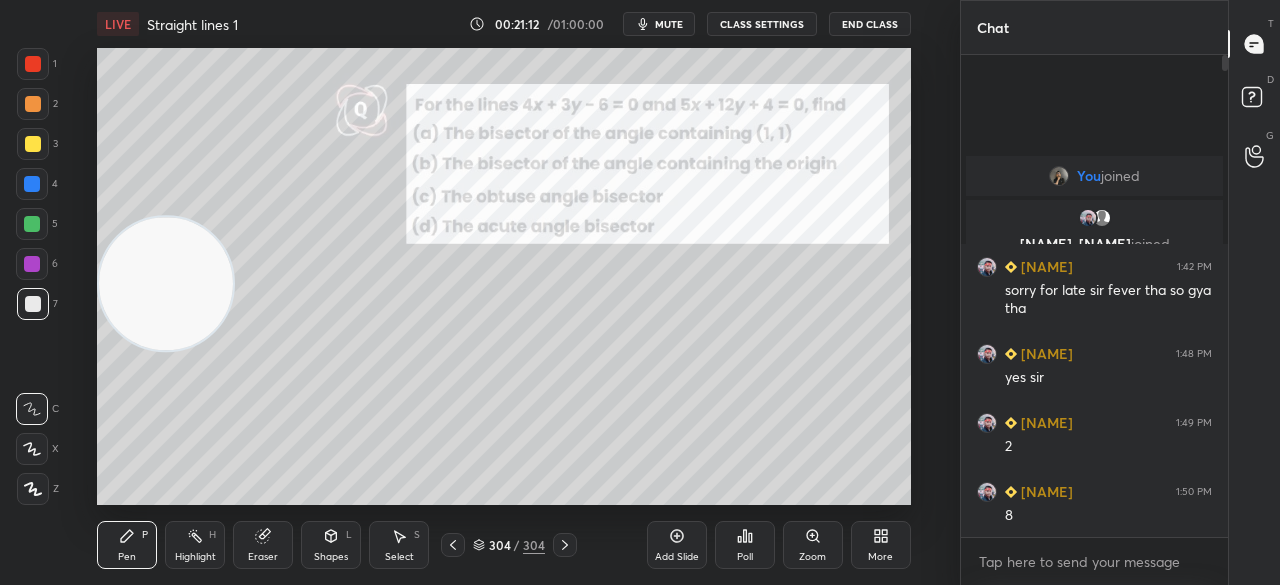 click on "More" at bounding box center (880, 557) 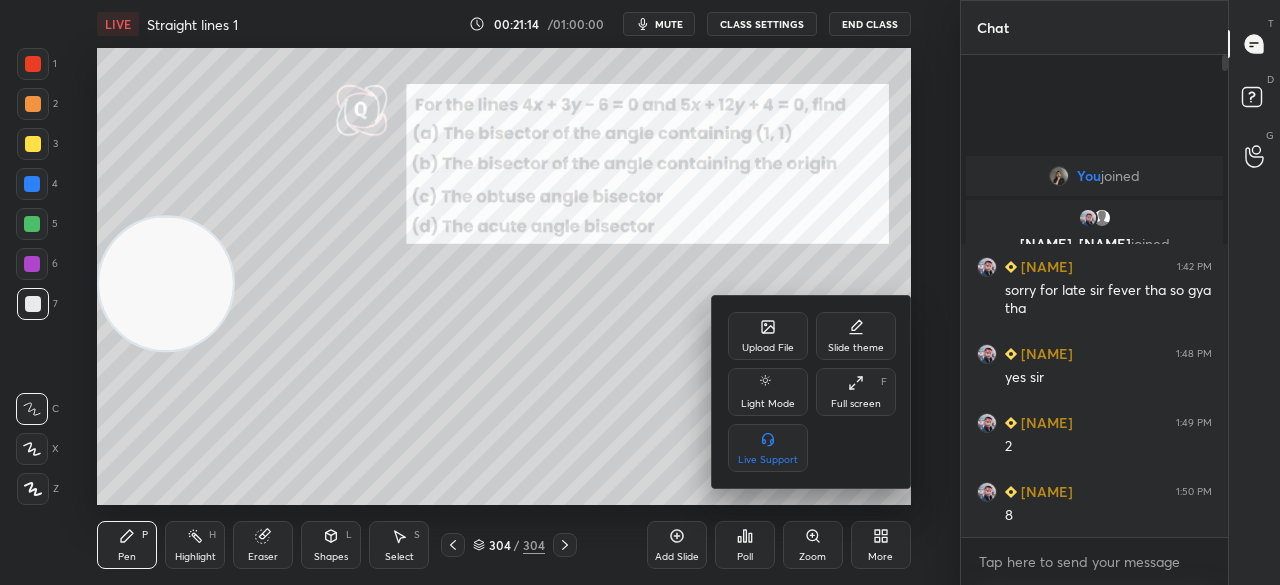 click on "Upload File" at bounding box center [768, 336] 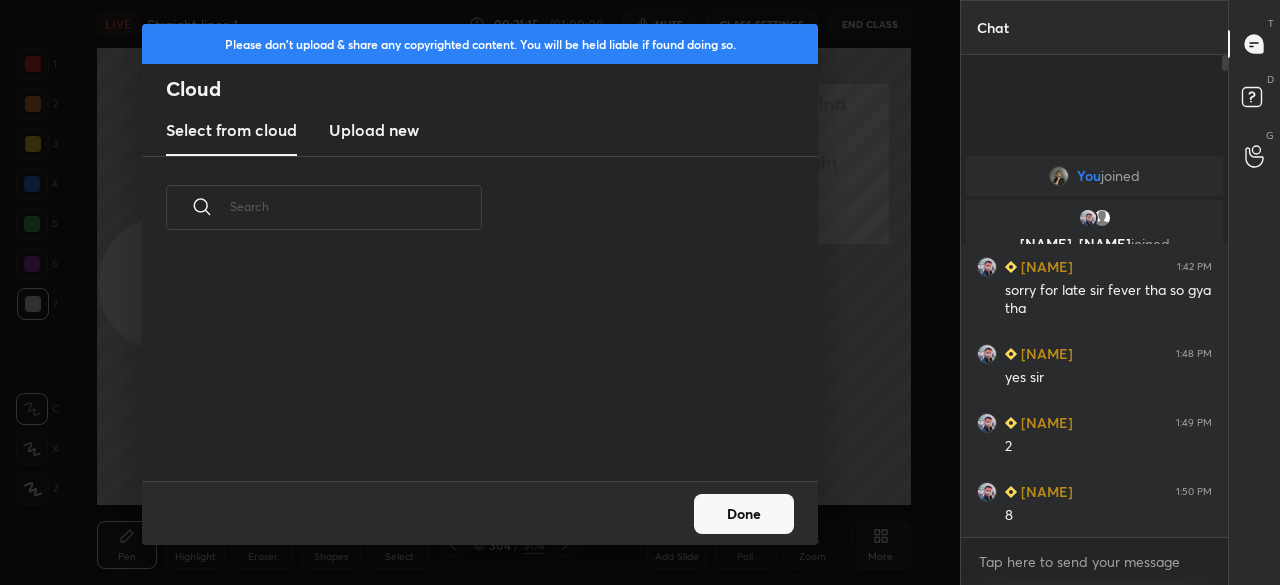 scroll, scrollTop: 6, scrollLeft: 11, axis: both 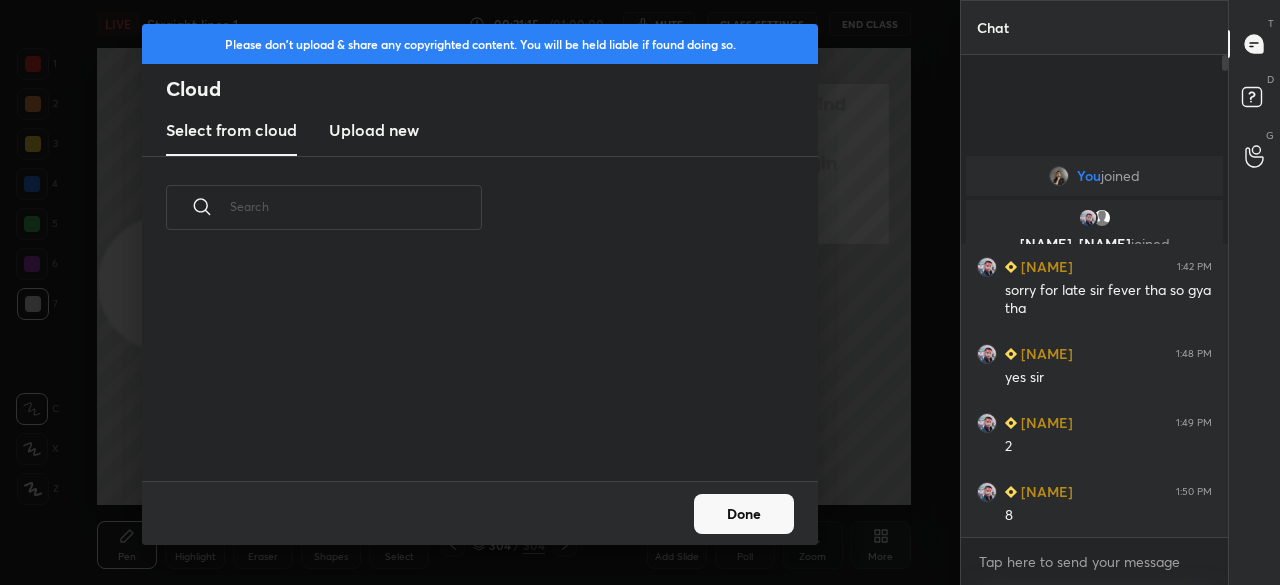 click on "Upload new" at bounding box center (374, 130) 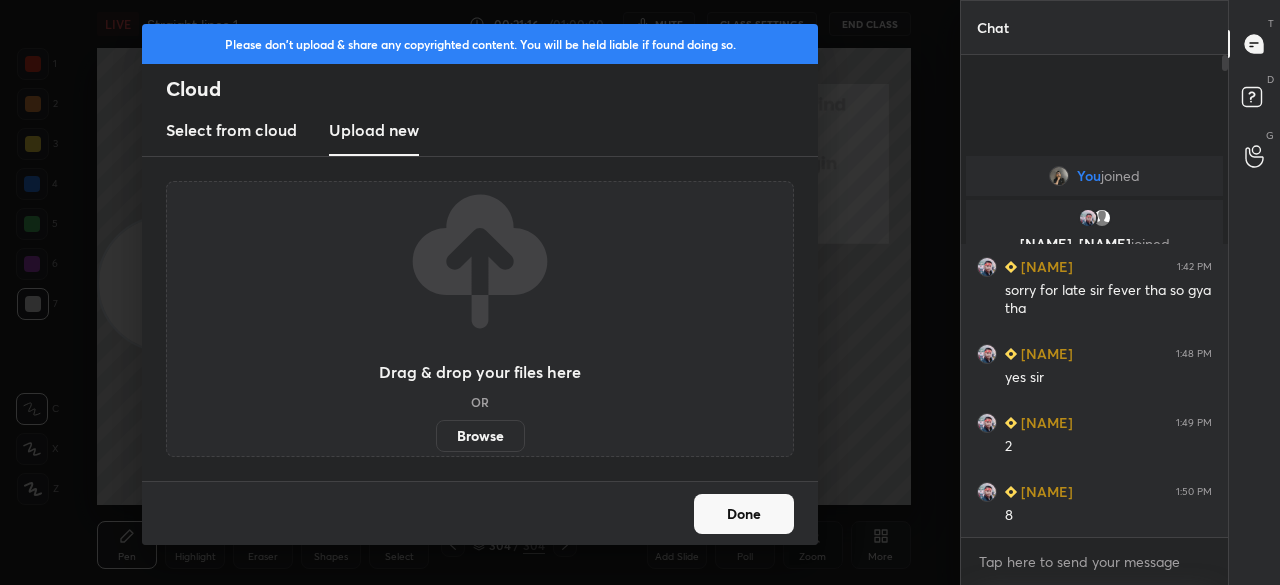 click on "Browse" at bounding box center [480, 436] 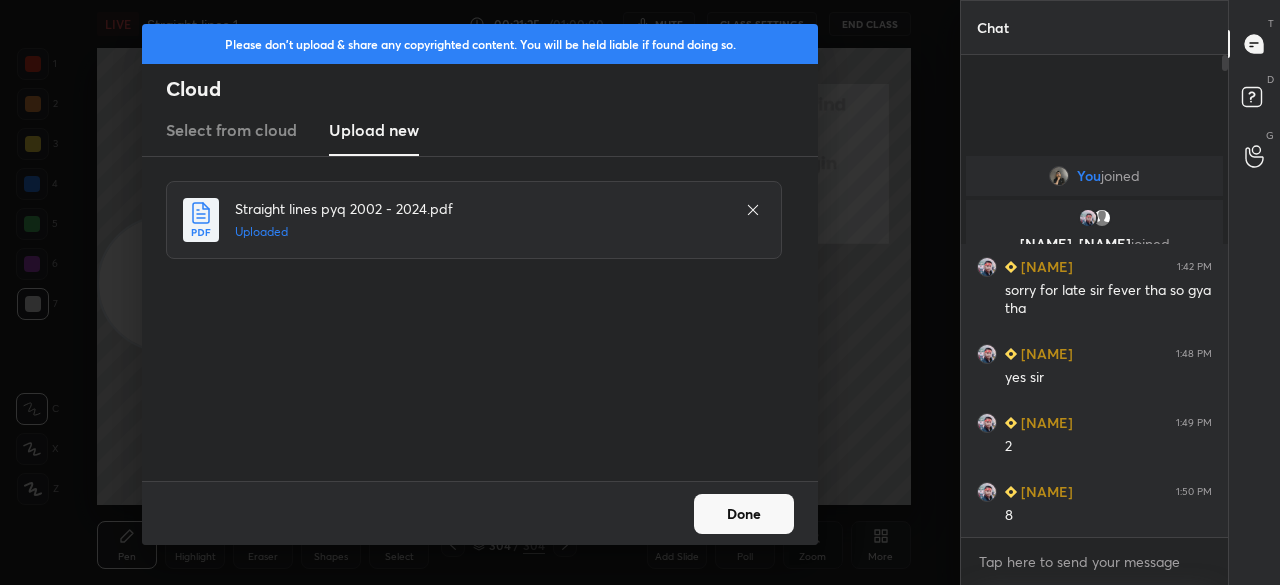 click on "Done" at bounding box center [744, 514] 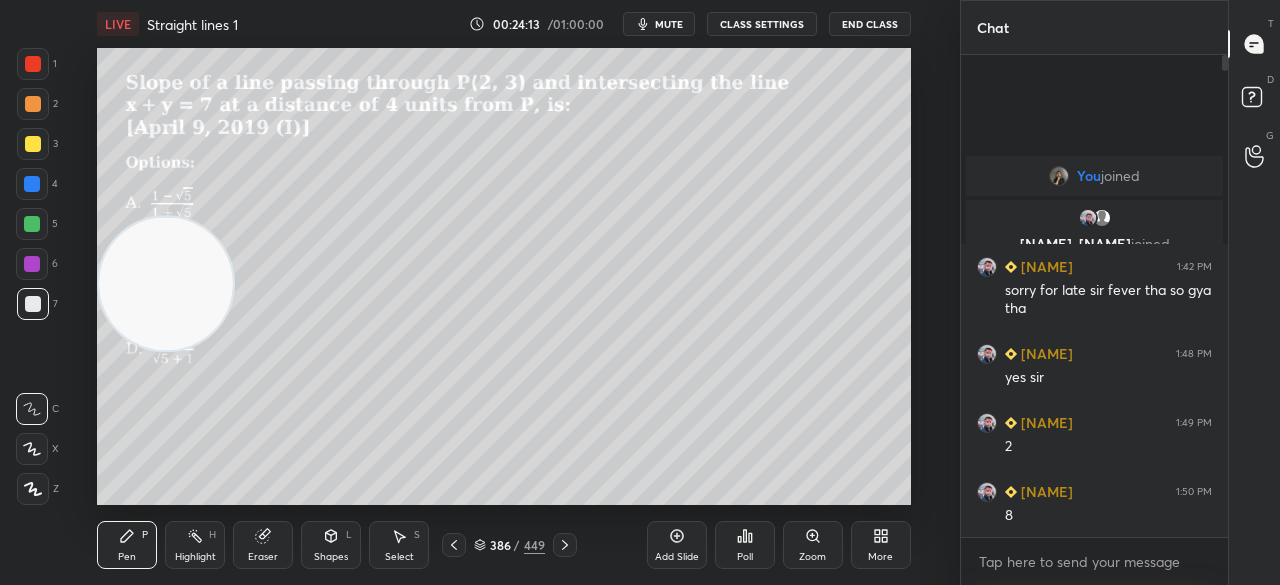 click on "449" at bounding box center (534, 545) 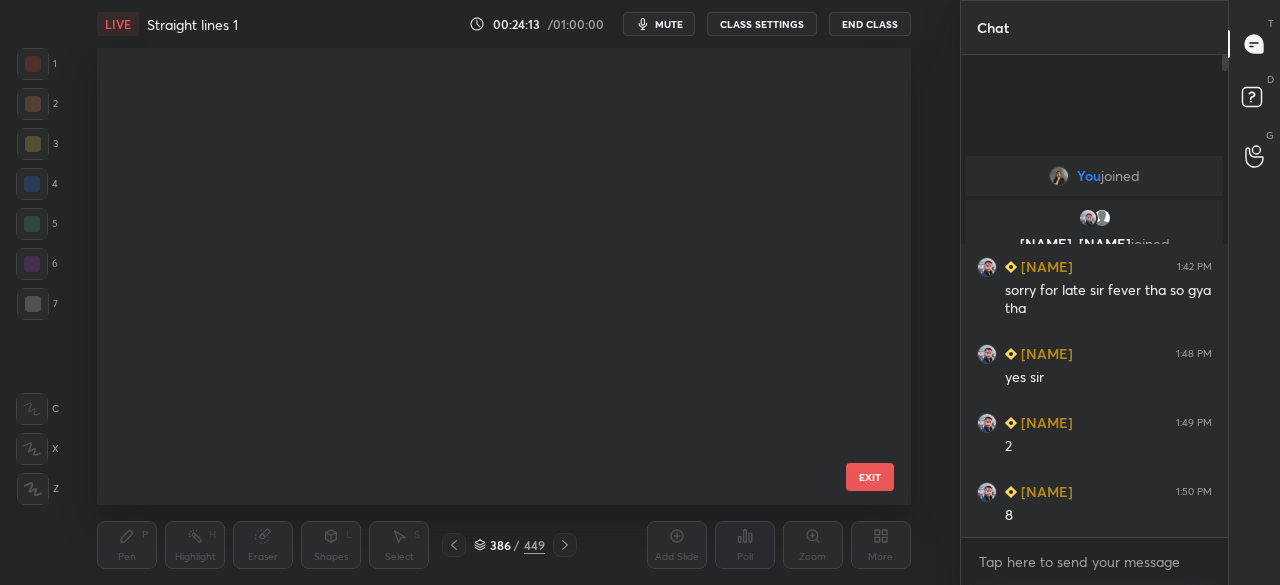 scroll, scrollTop: 17272, scrollLeft: 0, axis: vertical 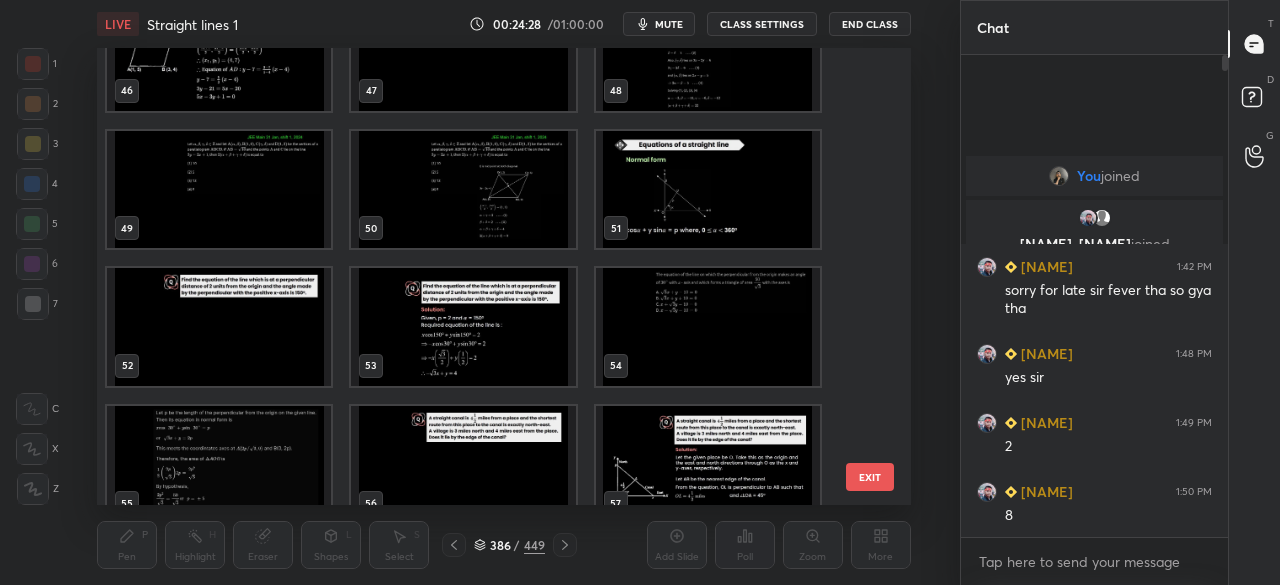 click at bounding box center (708, 189) 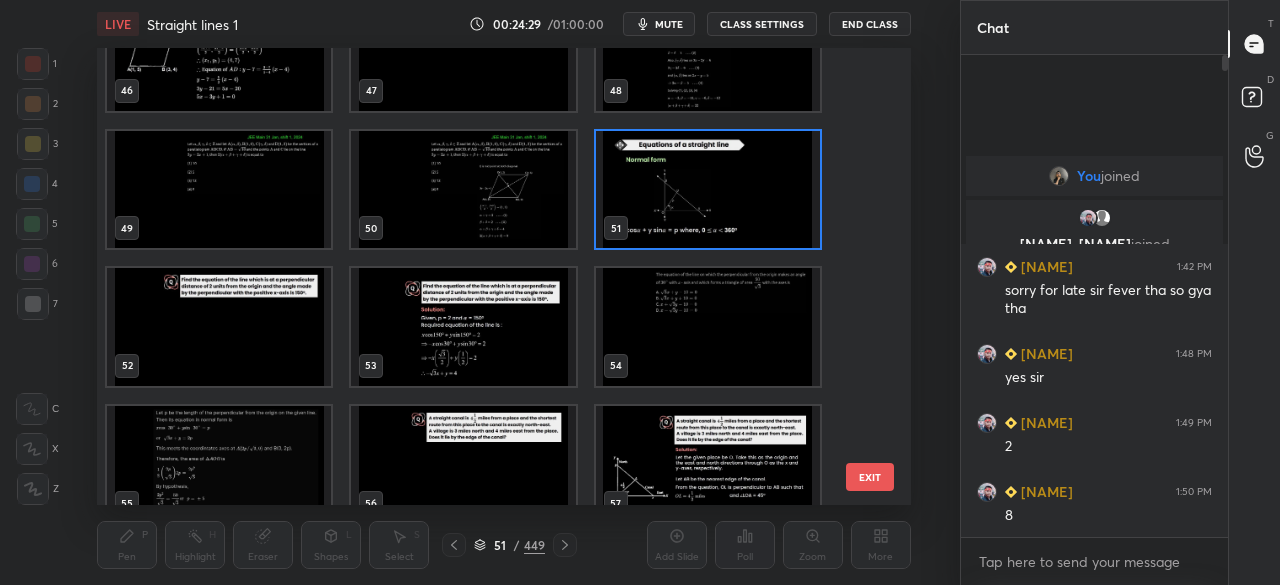 click at bounding box center (708, 189) 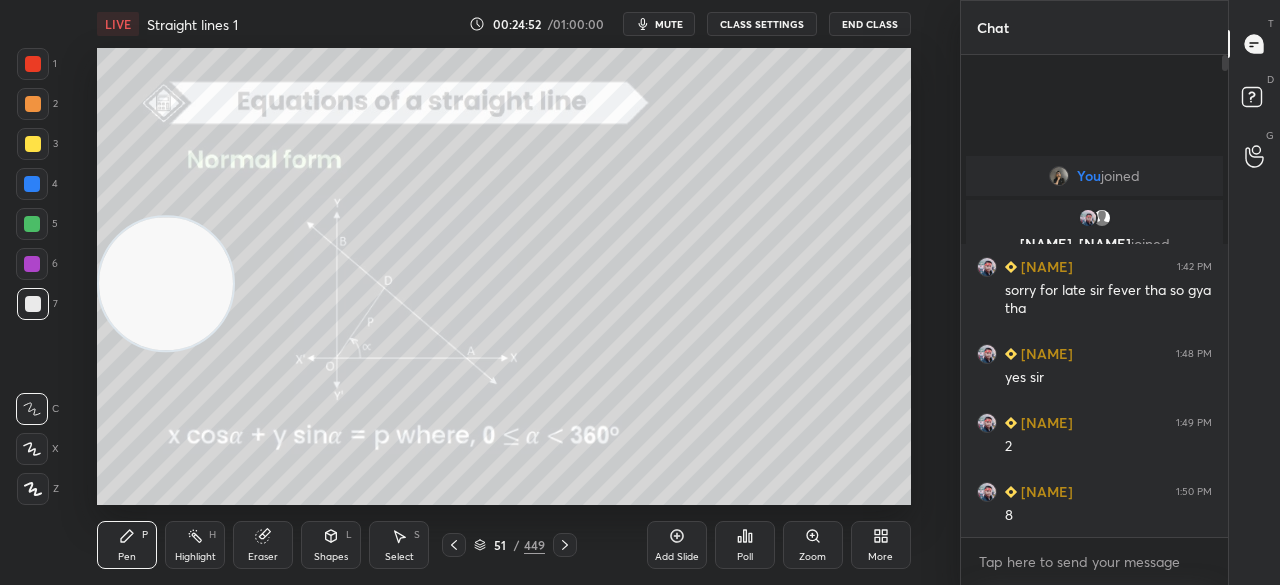 click on "Add Slide" at bounding box center [677, 557] 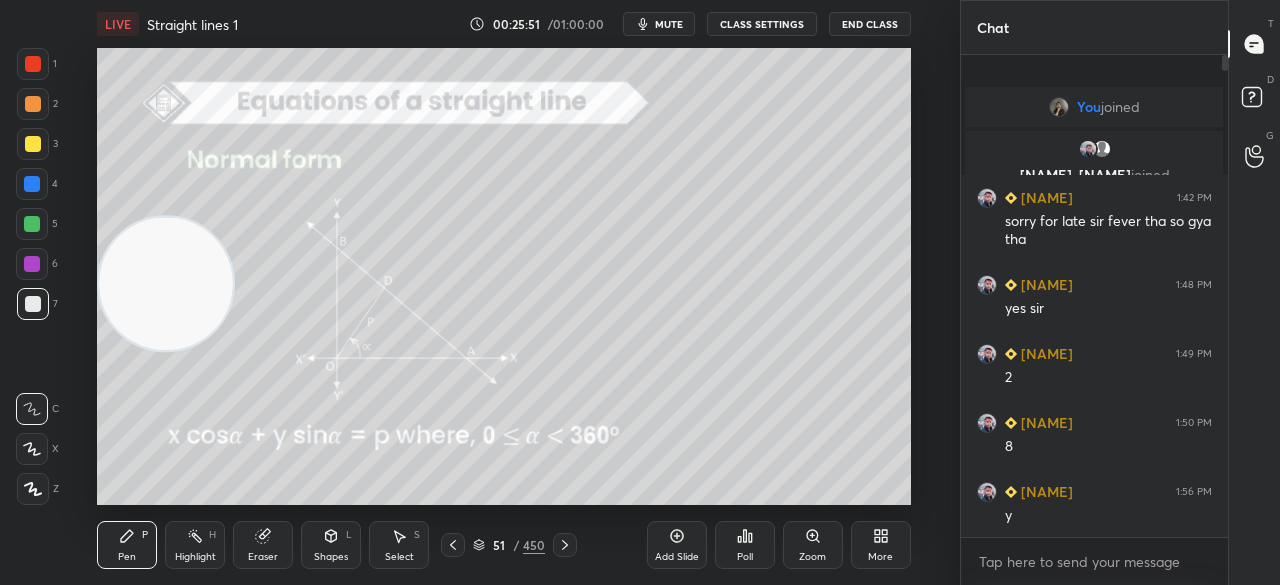 click on "Eraser" at bounding box center (263, 545) 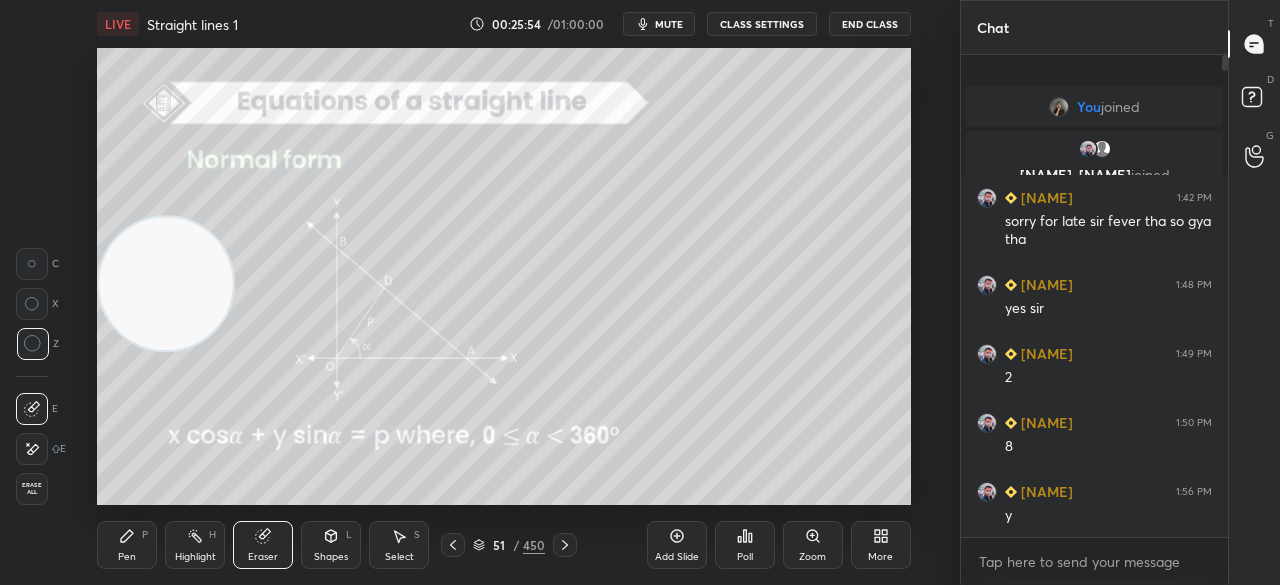click on "Pen P" at bounding box center (127, 545) 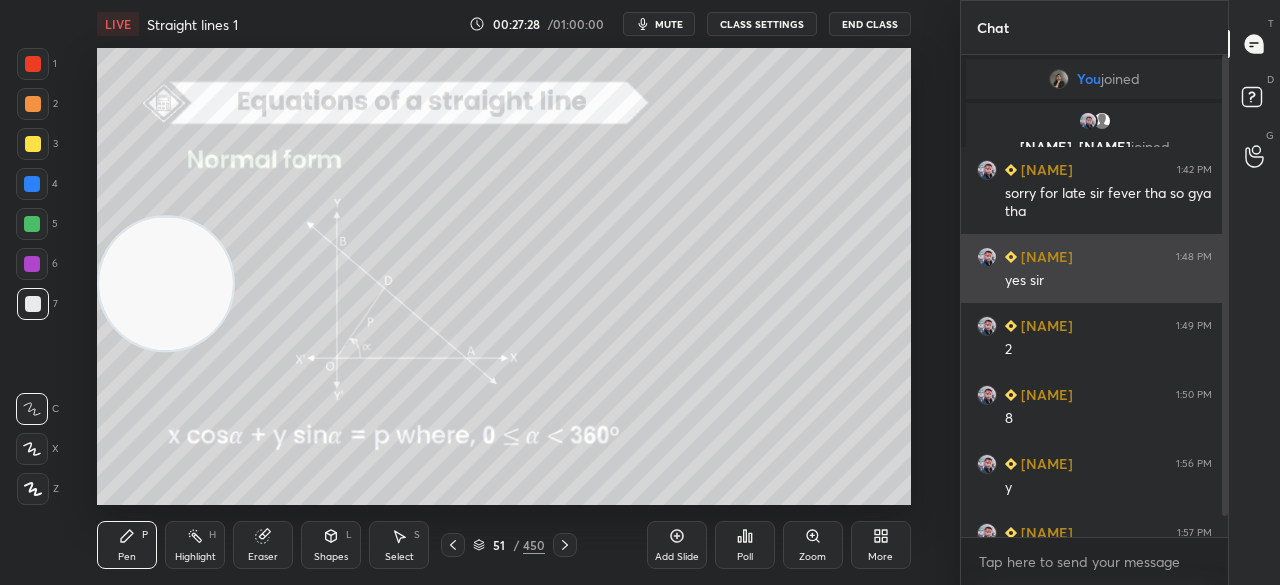 scroll, scrollTop: 40, scrollLeft: 0, axis: vertical 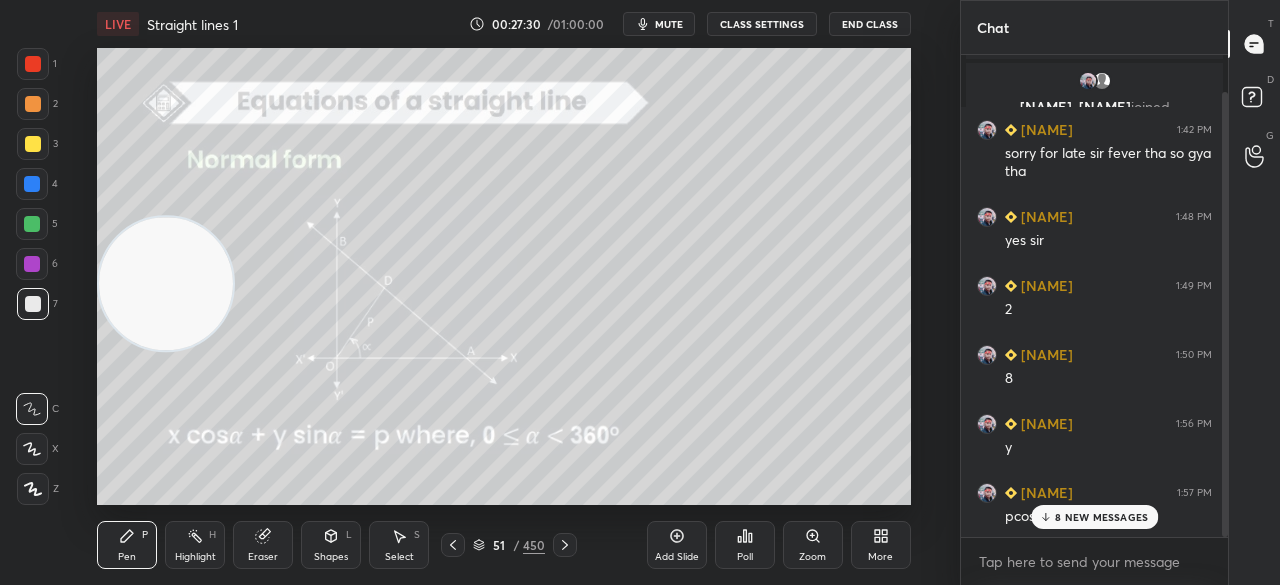 click on "8 NEW MESSAGES" at bounding box center (1094, 517) 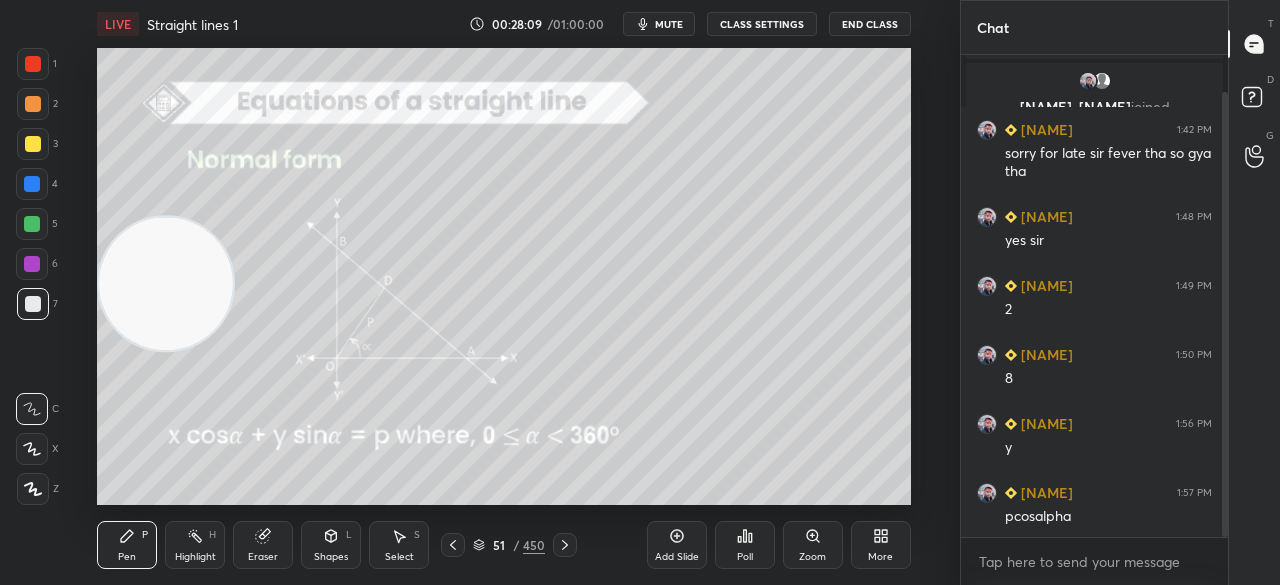 click 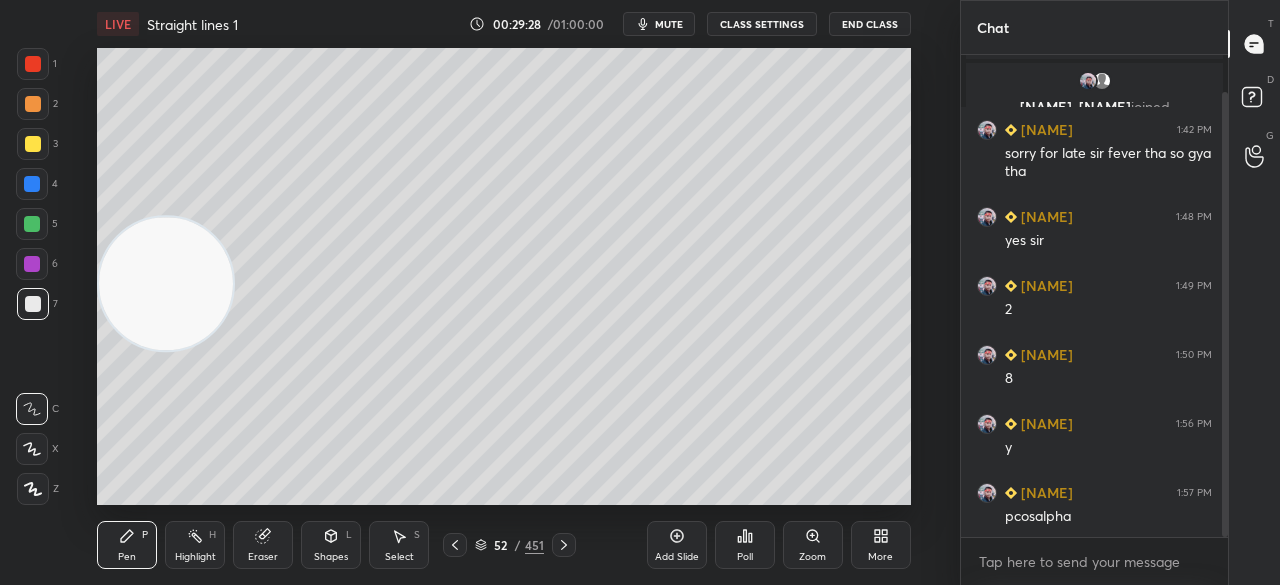 click on "Add Slide" at bounding box center [677, 545] 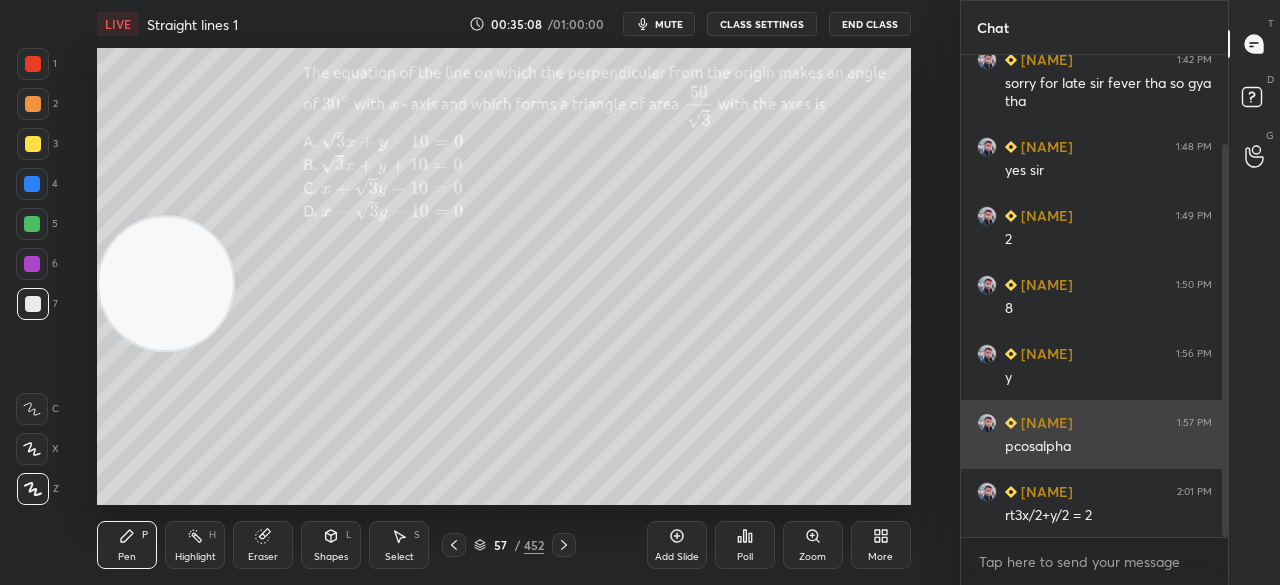 scroll, scrollTop: 178, scrollLeft: 0, axis: vertical 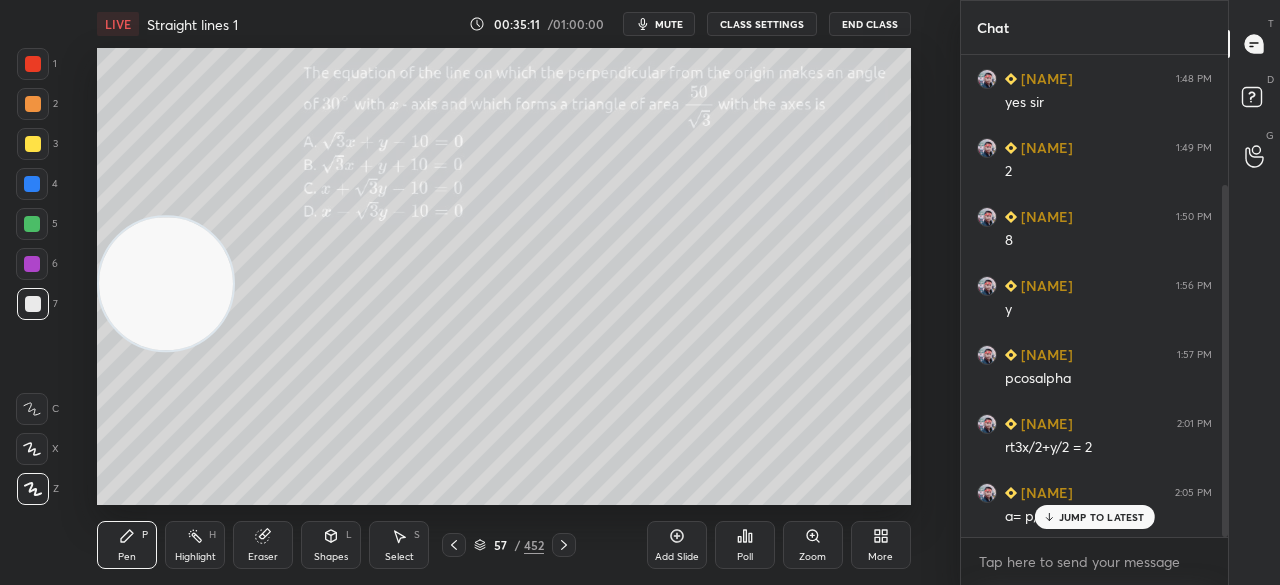 click on "JUMP TO LATEST" at bounding box center (1102, 517) 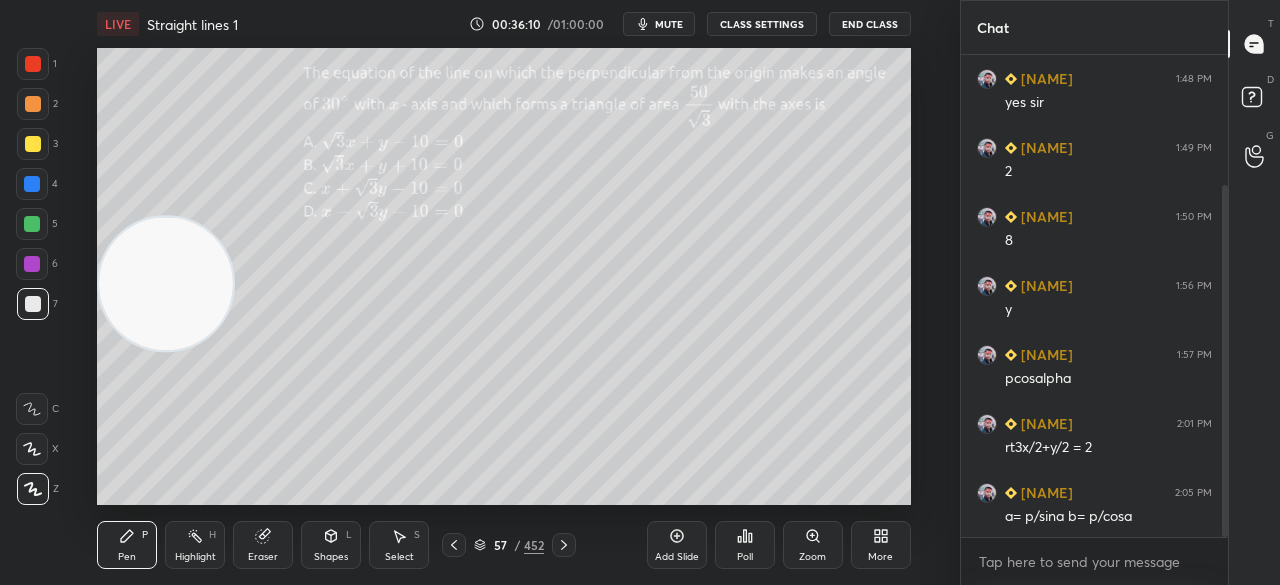 drag, startPoint x: 266, startPoint y: 541, endPoint x: 266, endPoint y: 529, distance: 12 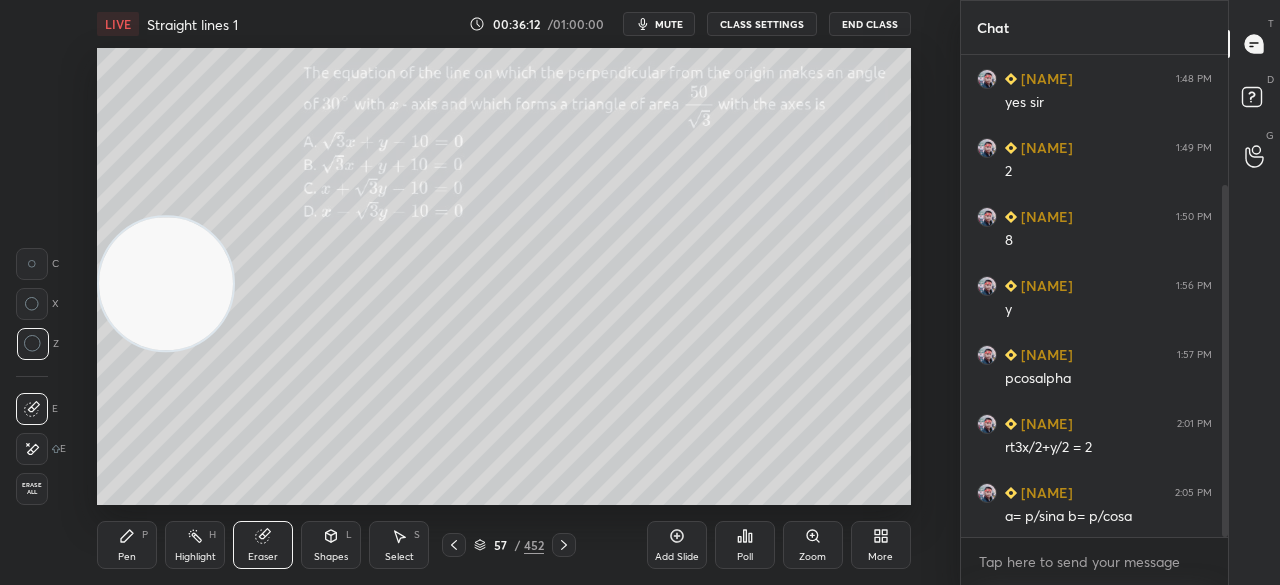 click on "Pen P" at bounding box center (127, 545) 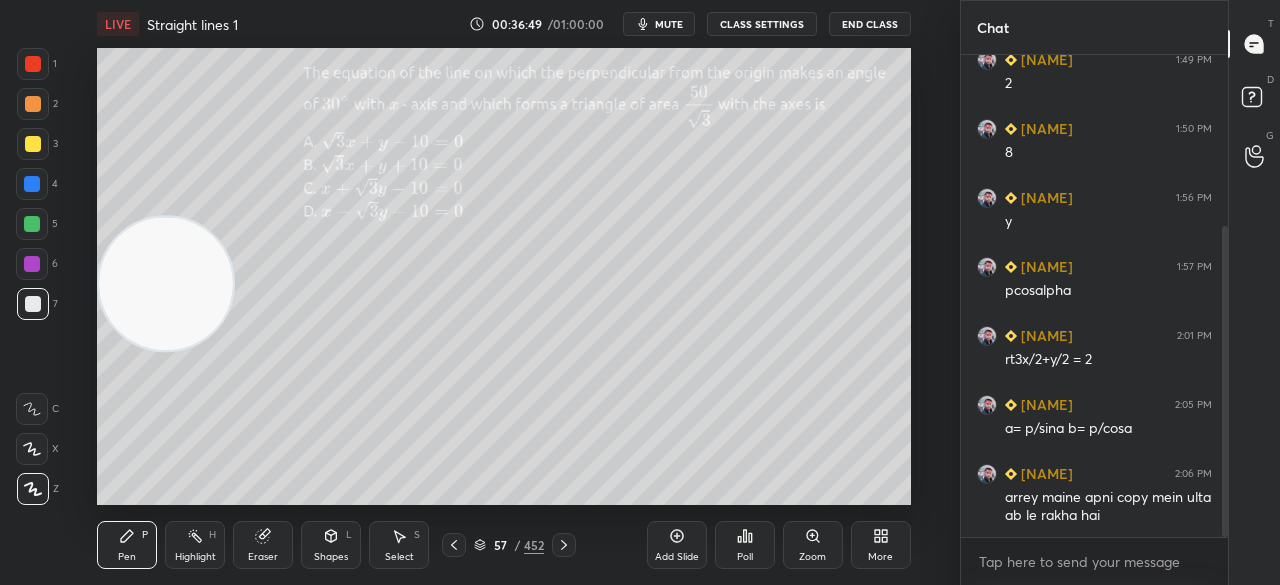 scroll, scrollTop: 334, scrollLeft: 0, axis: vertical 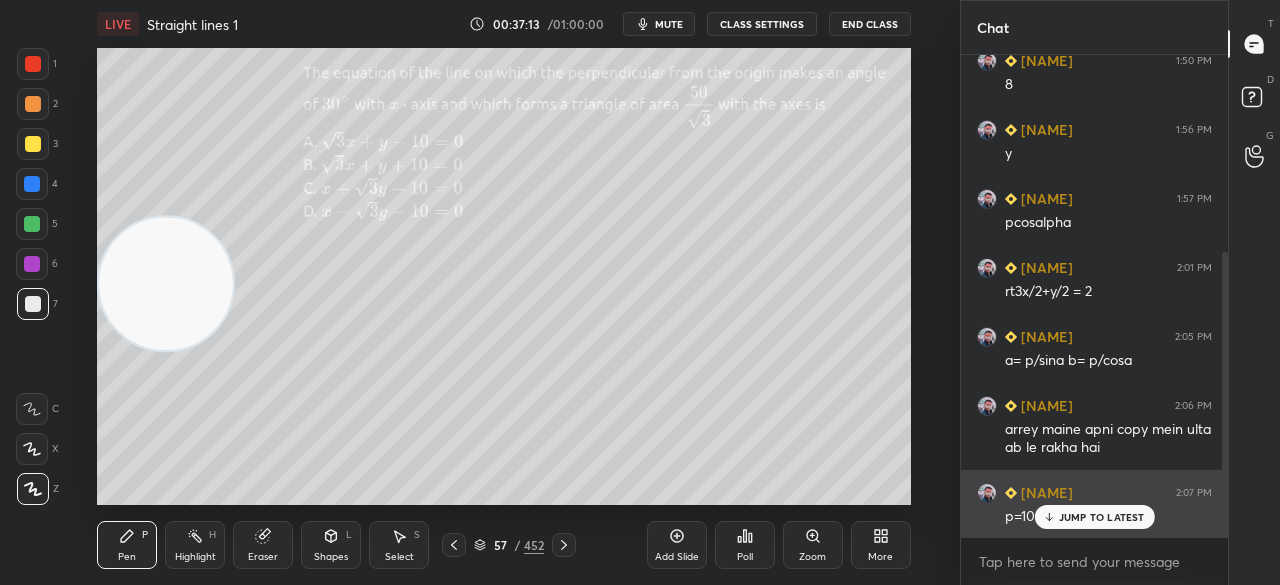 click on "JUMP TO LATEST" at bounding box center [1102, 517] 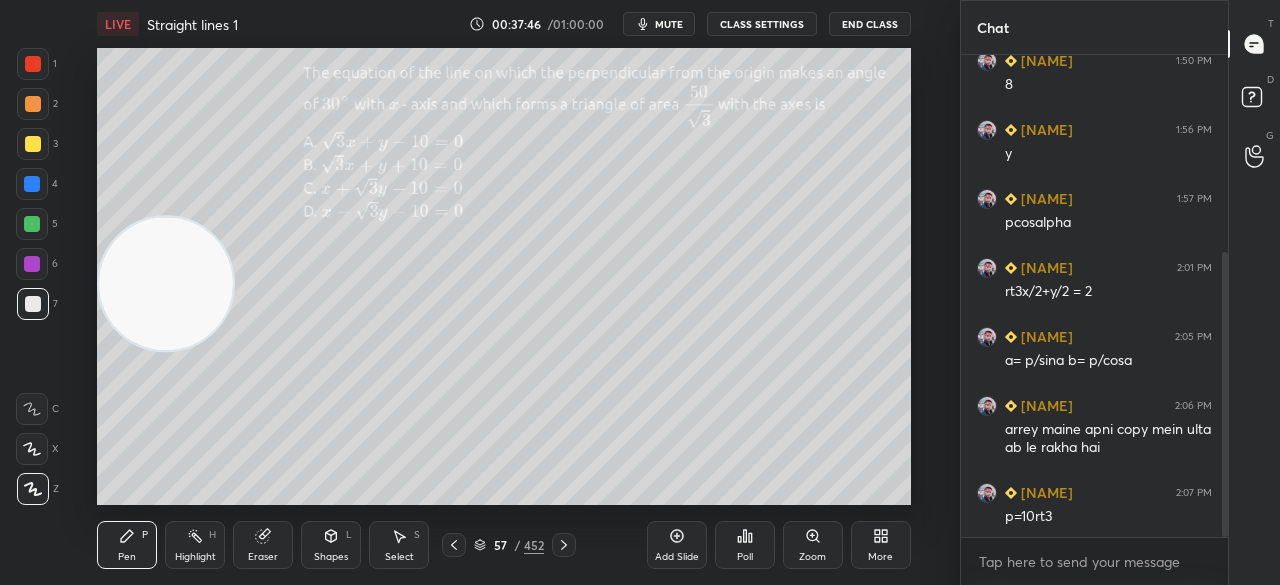 click on "Add Slide" at bounding box center (677, 545) 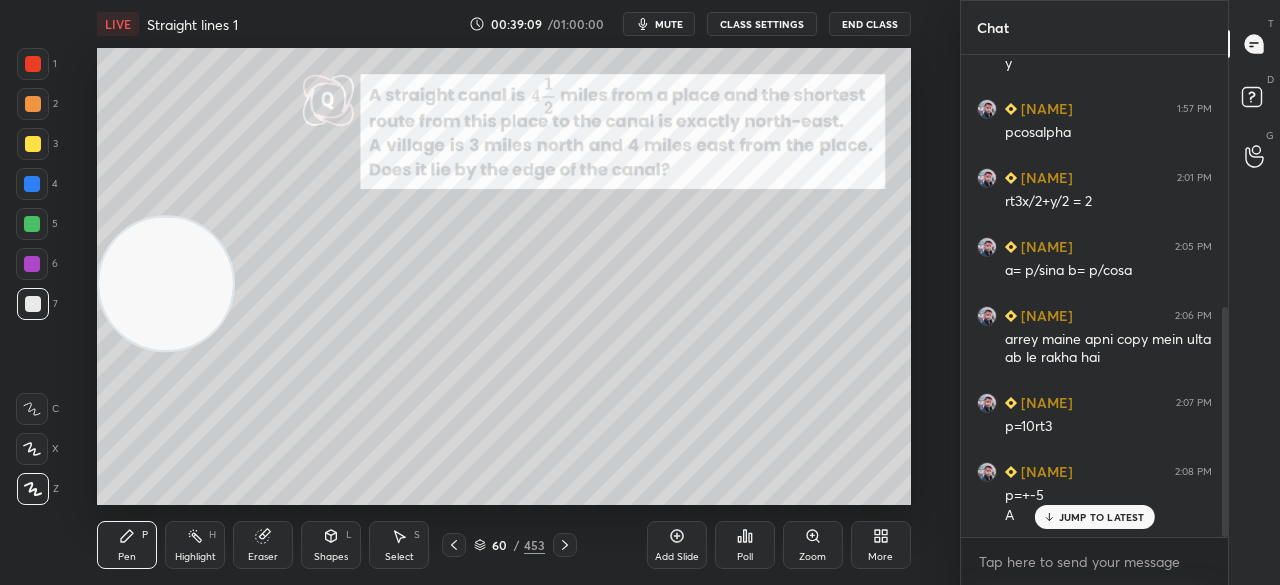 scroll, scrollTop: 528, scrollLeft: 0, axis: vertical 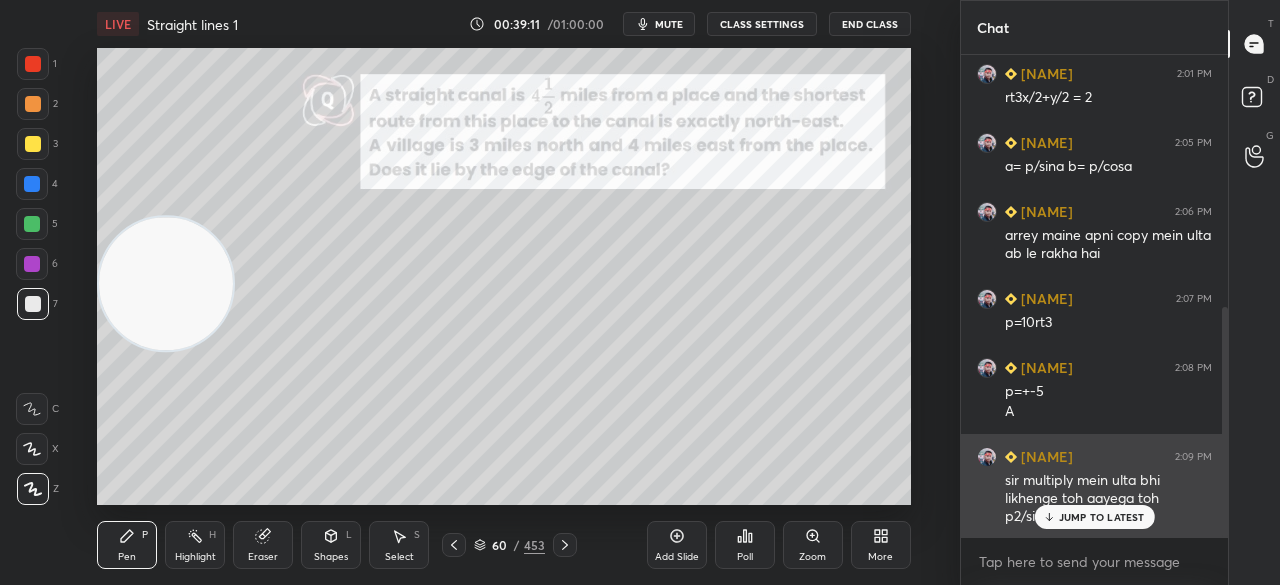 click on "JUMP TO LATEST" at bounding box center [1102, 517] 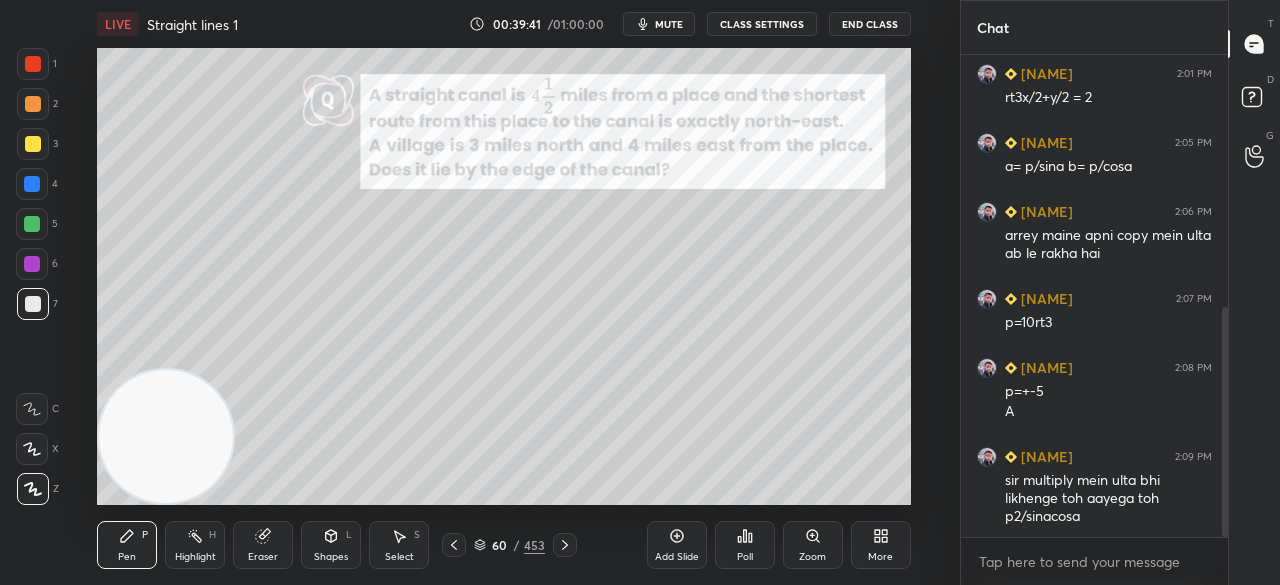 drag, startPoint x: 177, startPoint y: 265, endPoint x: 169, endPoint y: 416, distance: 151.21178 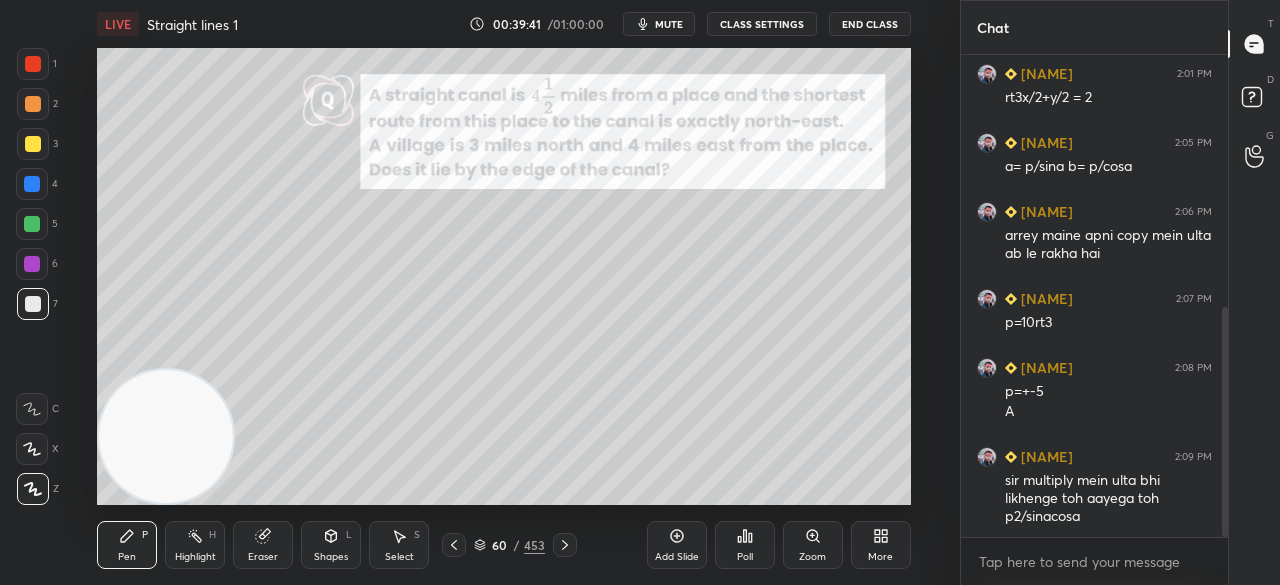 click at bounding box center [165, 436] 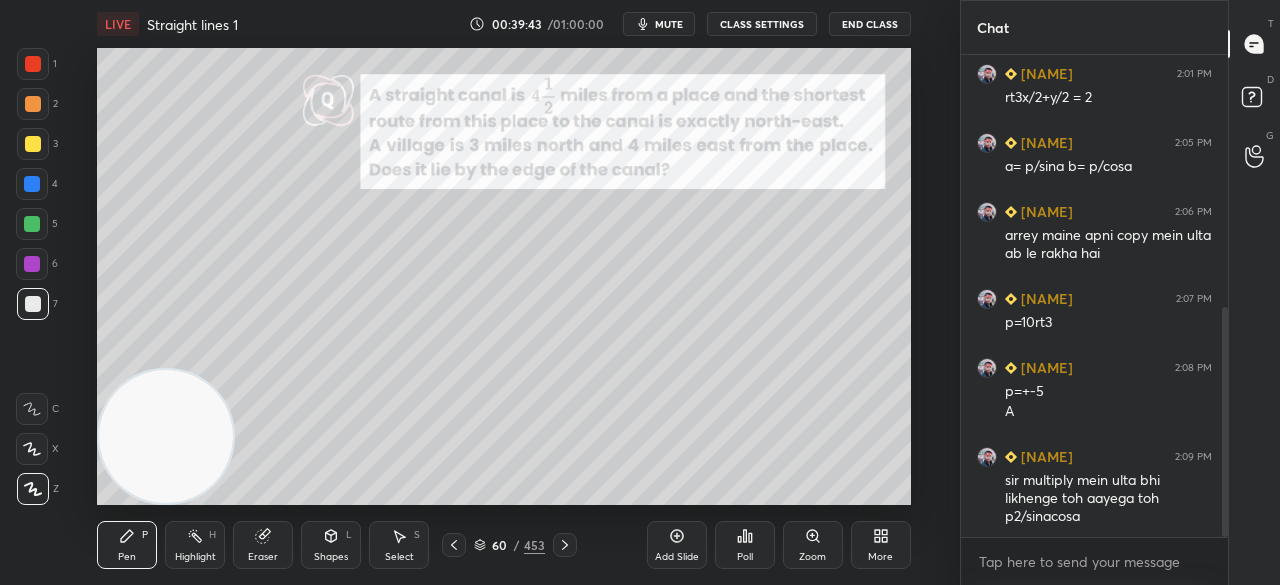 scroll, scrollTop: 548, scrollLeft: 0, axis: vertical 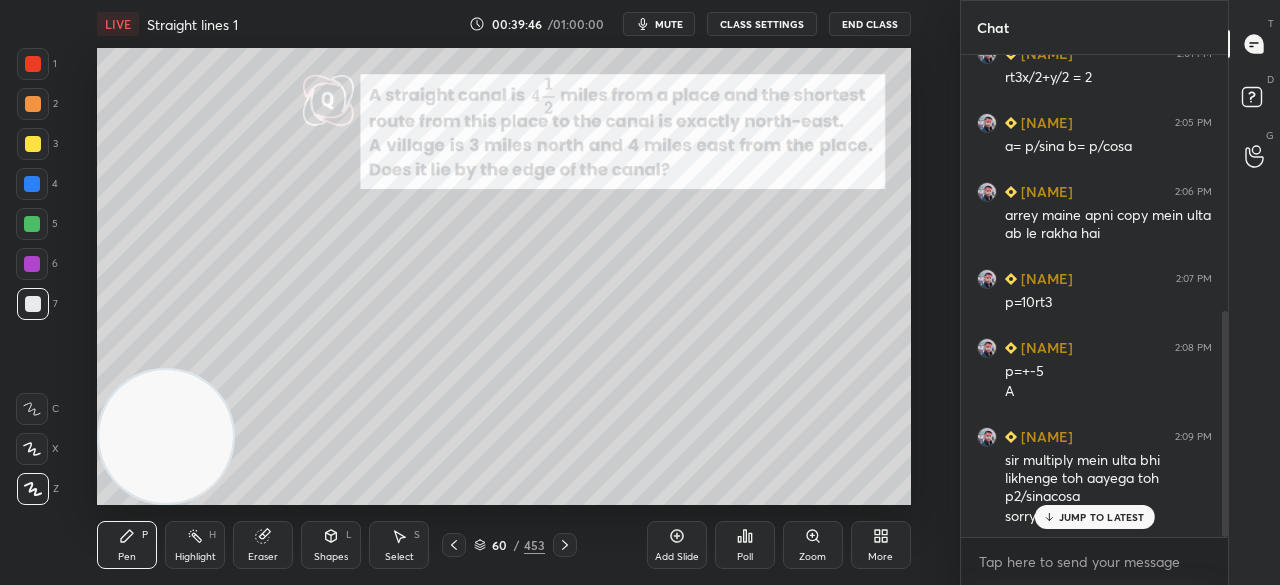 click on "JUMP TO LATEST" at bounding box center [1102, 517] 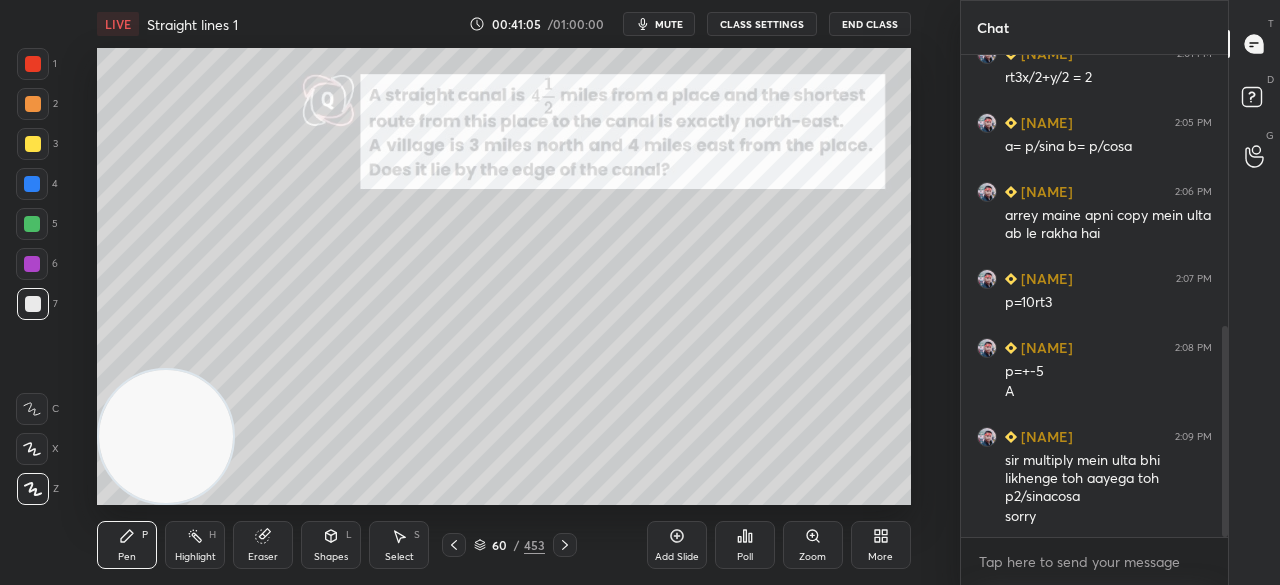 scroll, scrollTop: 618, scrollLeft: 0, axis: vertical 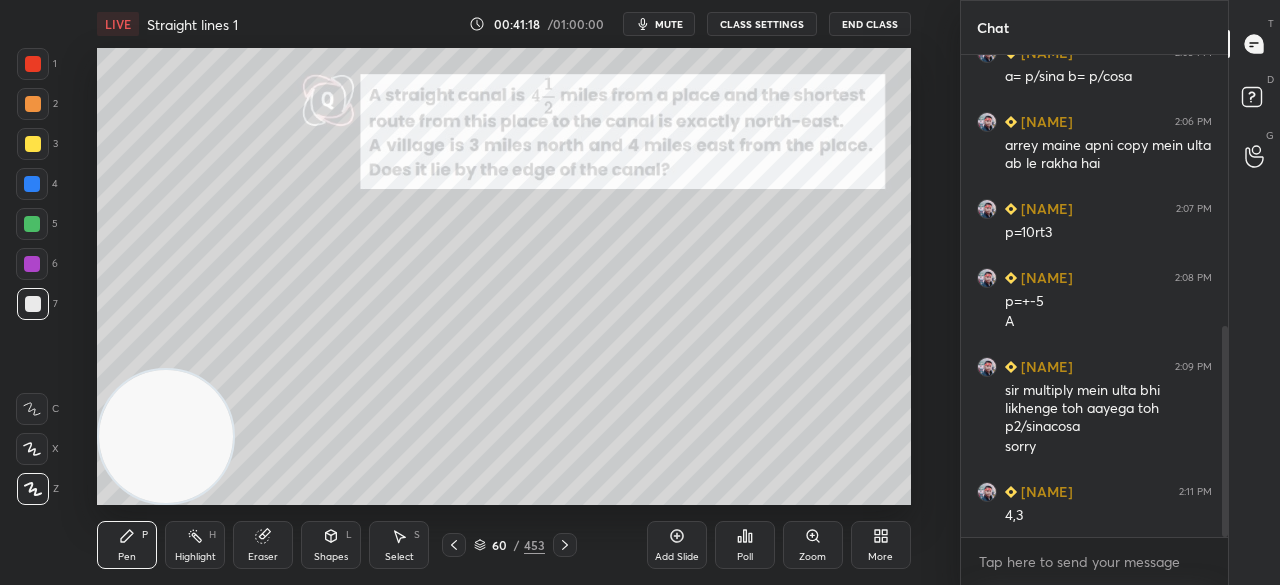 click on "Eraser" at bounding box center (263, 545) 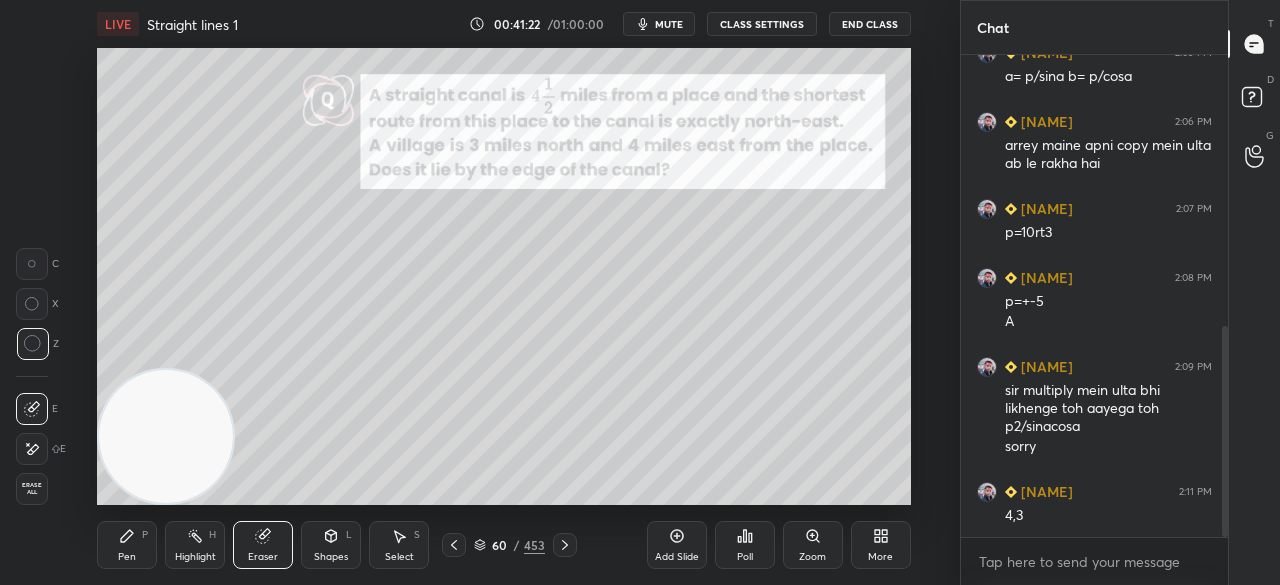 click on "Pen" at bounding box center [127, 557] 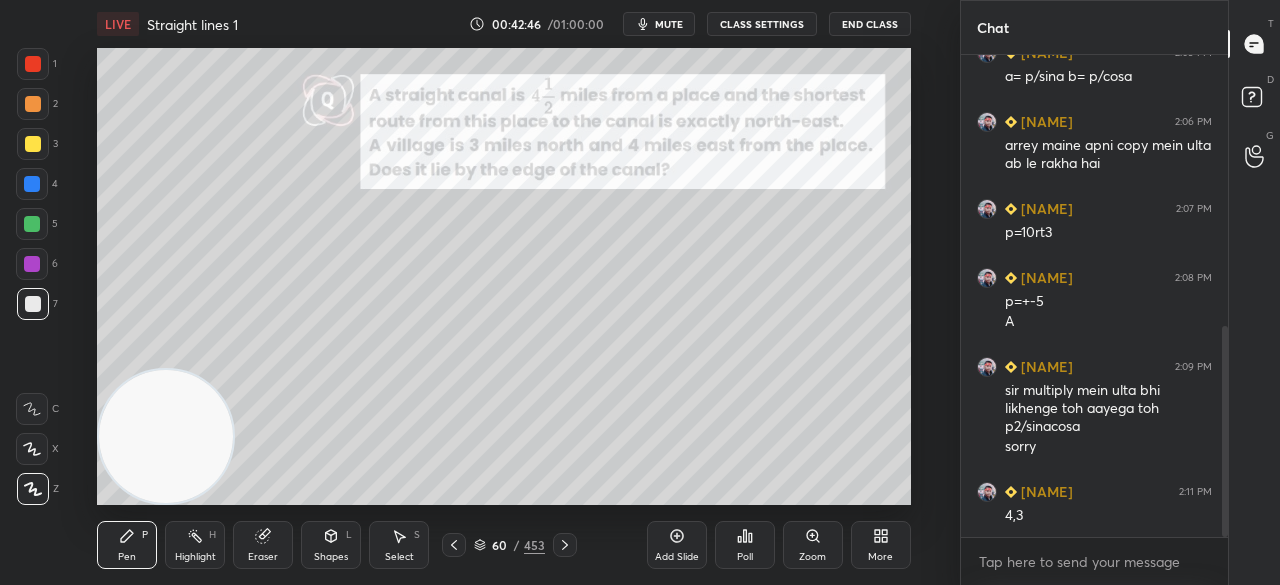 scroll, scrollTop: 686, scrollLeft: 0, axis: vertical 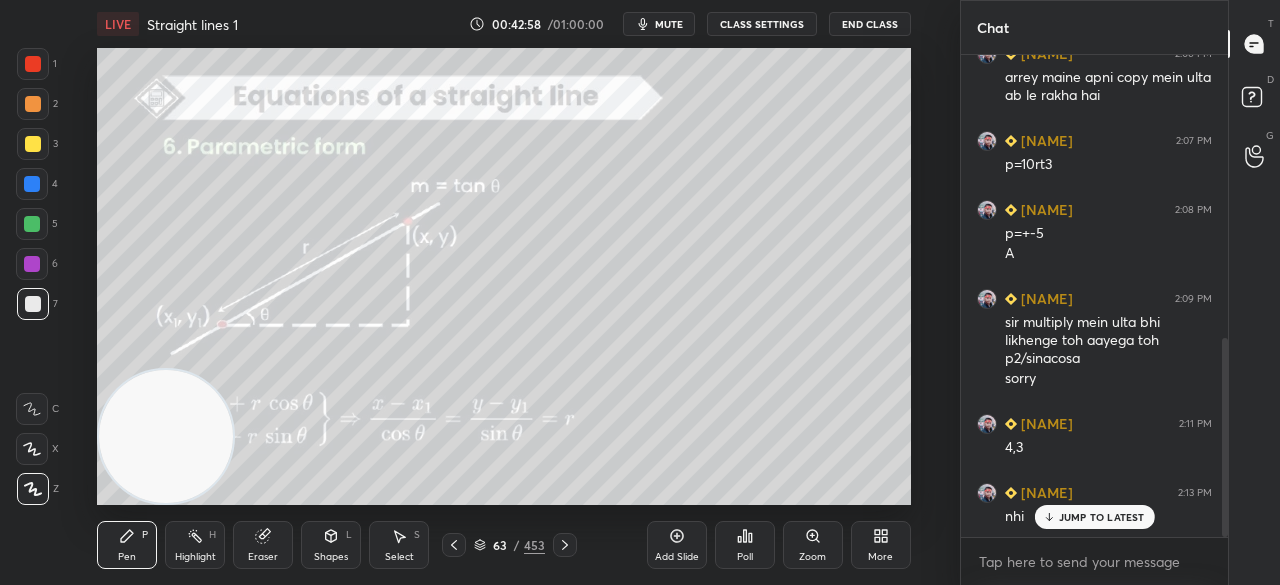 click 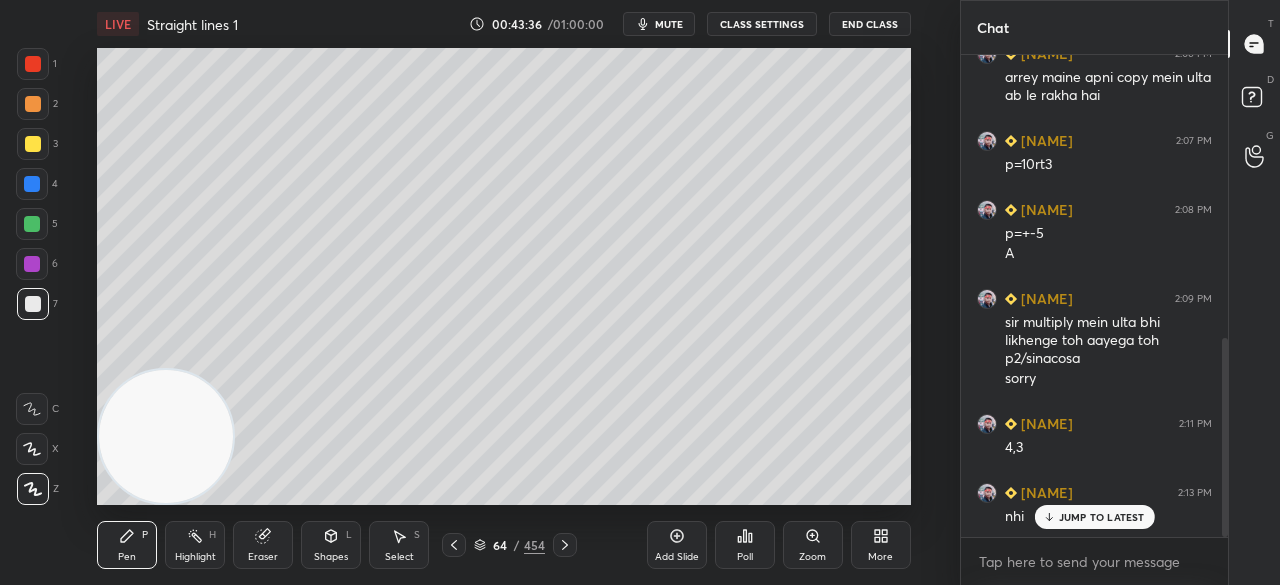 click at bounding box center [33, 144] 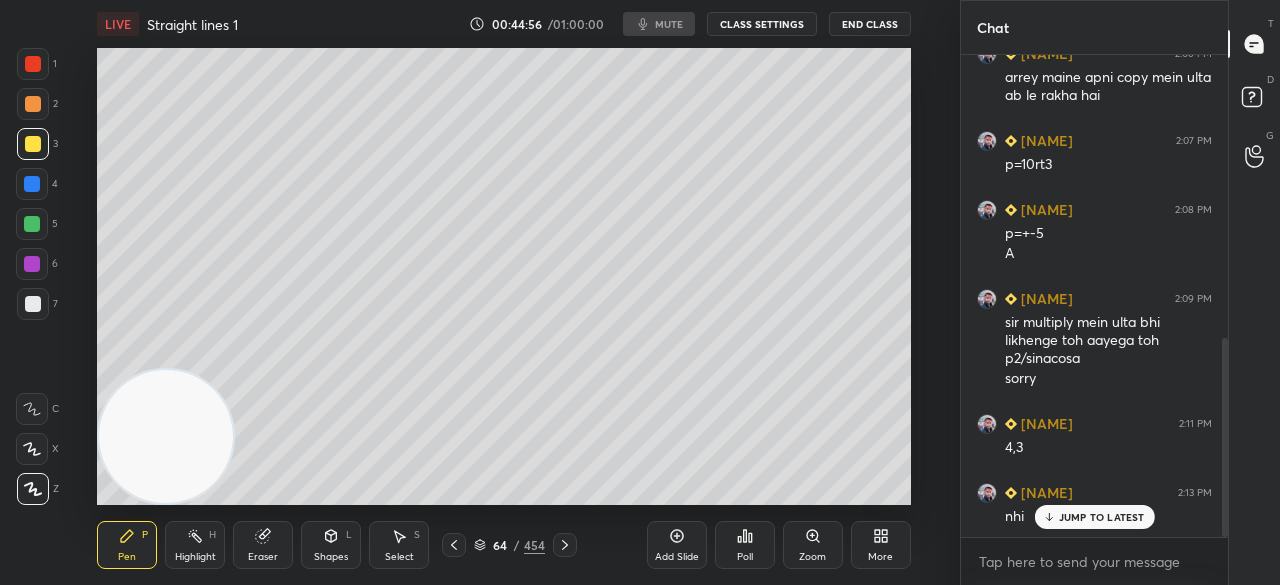 click at bounding box center [165, 436] 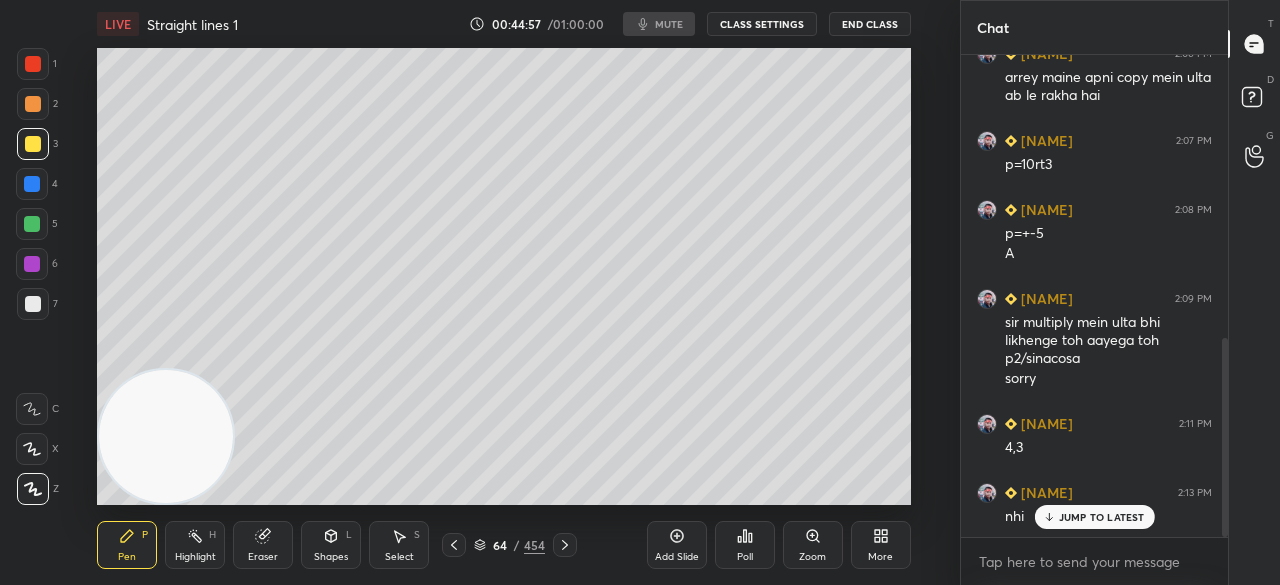 click at bounding box center (165, 436) 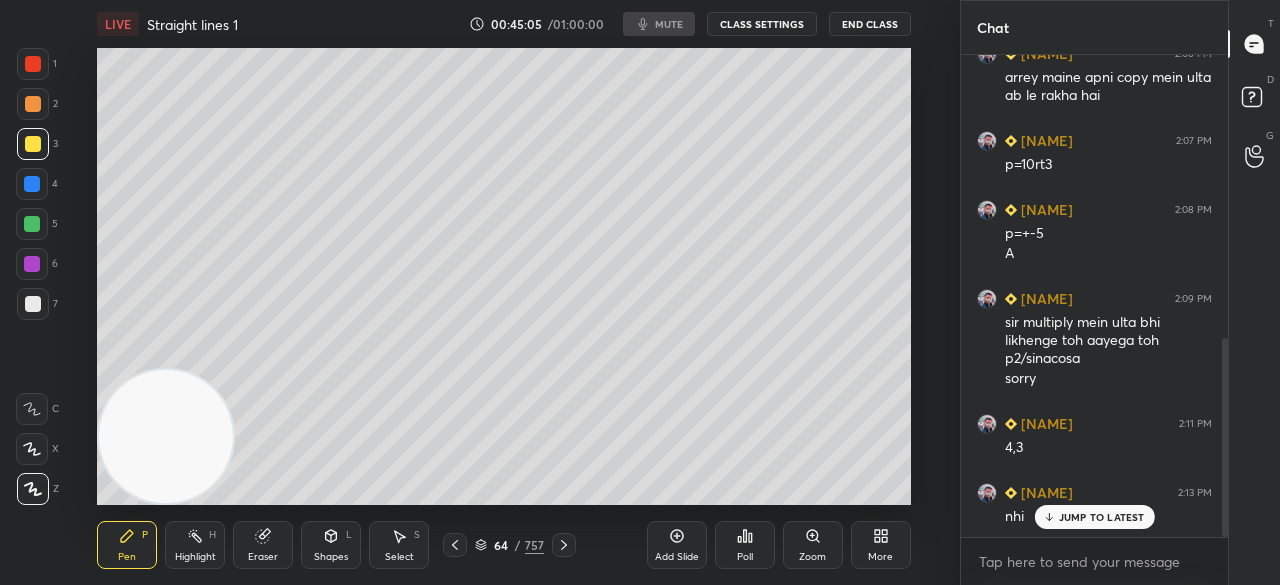 click on "JUMP TO LATEST" at bounding box center [1102, 517] 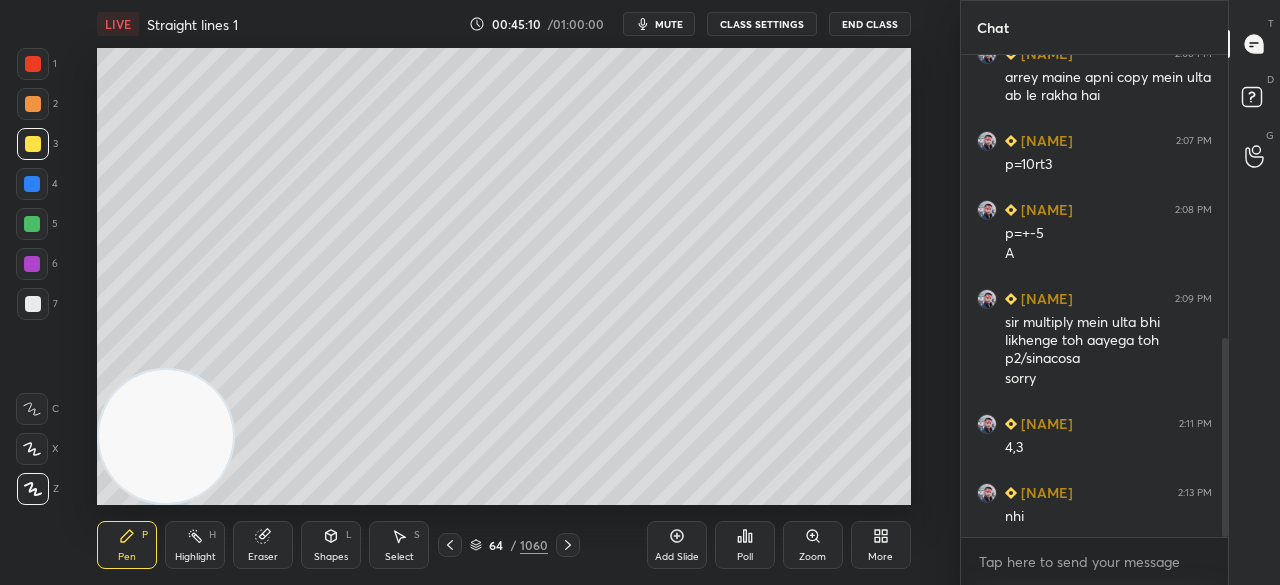 click 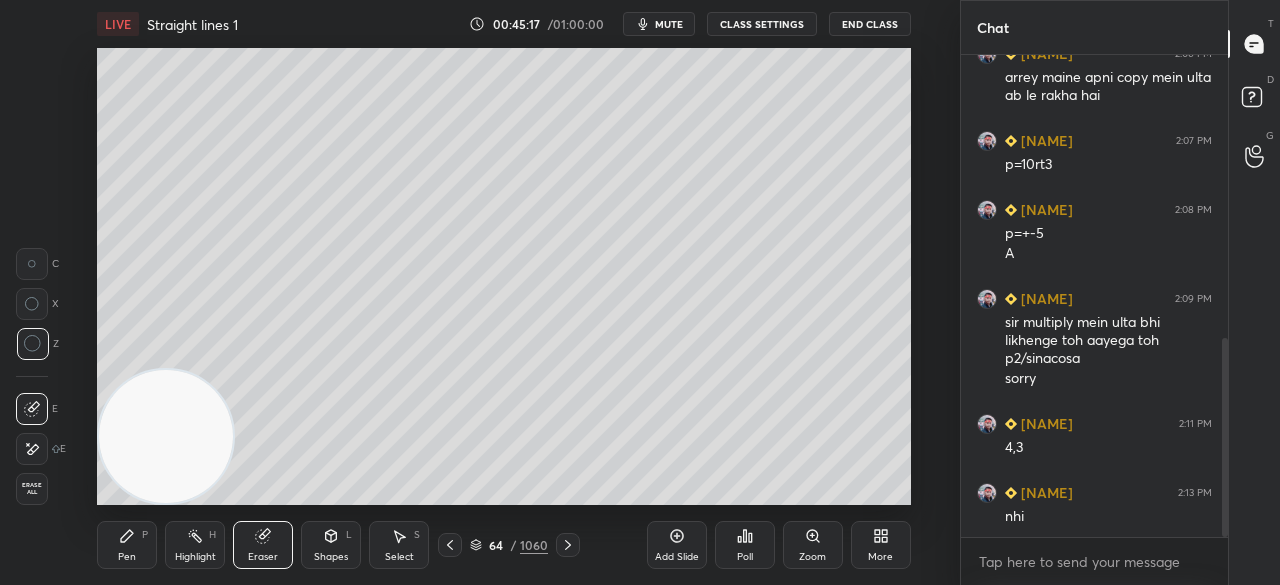 click on "Pen P" at bounding box center [127, 545] 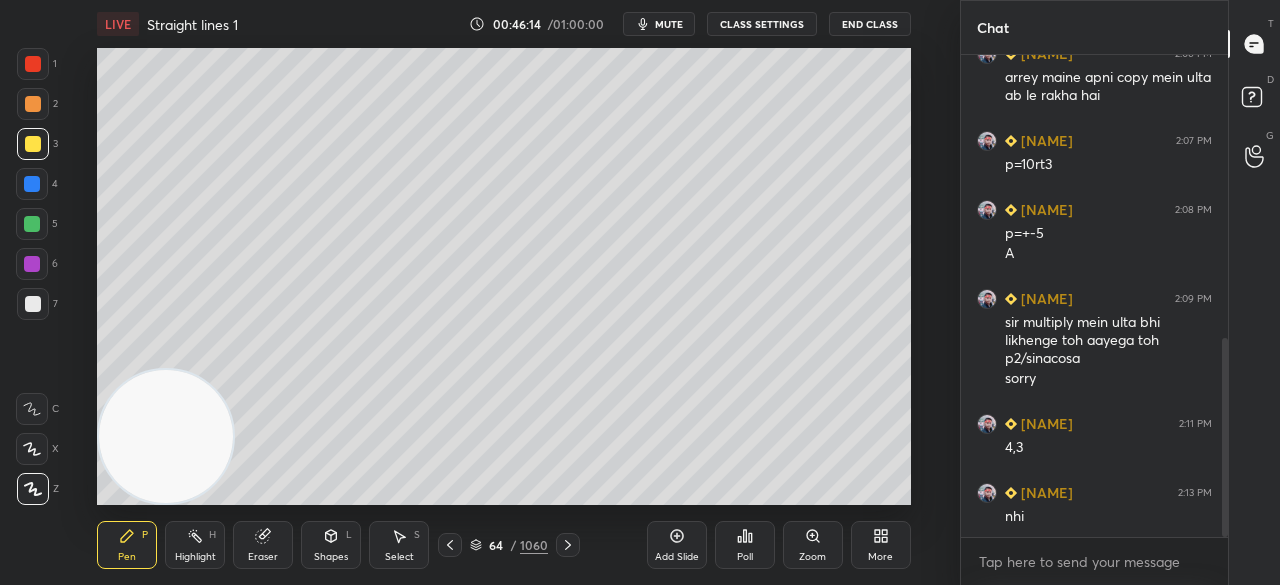 scroll, scrollTop: 756, scrollLeft: 0, axis: vertical 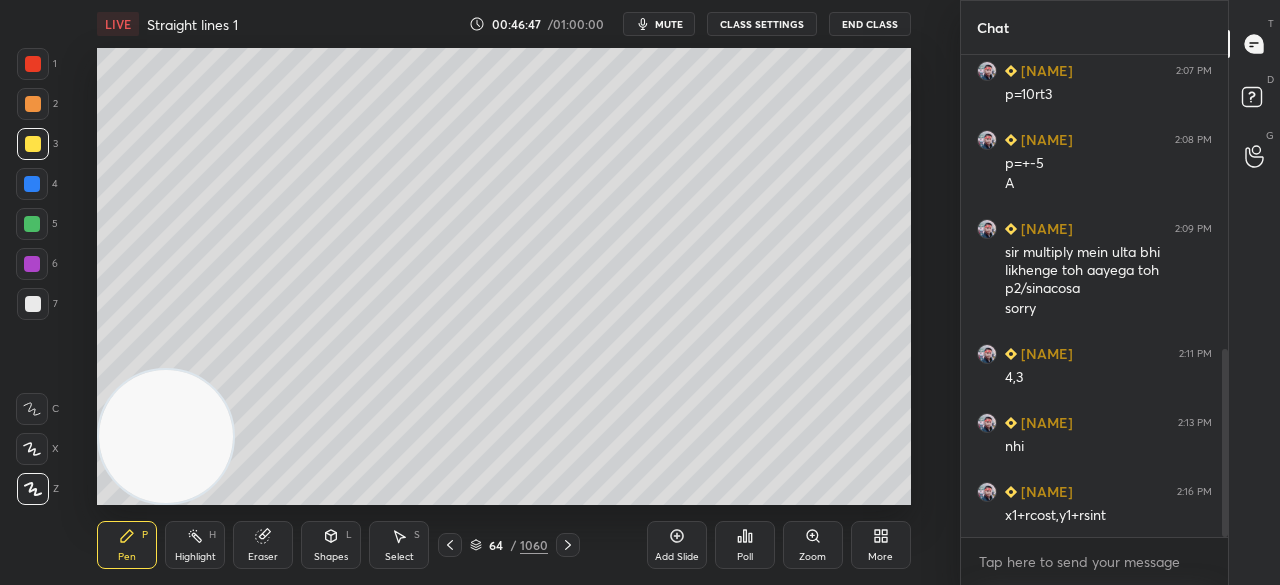 drag, startPoint x: 271, startPoint y: 545, endPoint x: 279, endPoint y: 533, distance: 14.422205 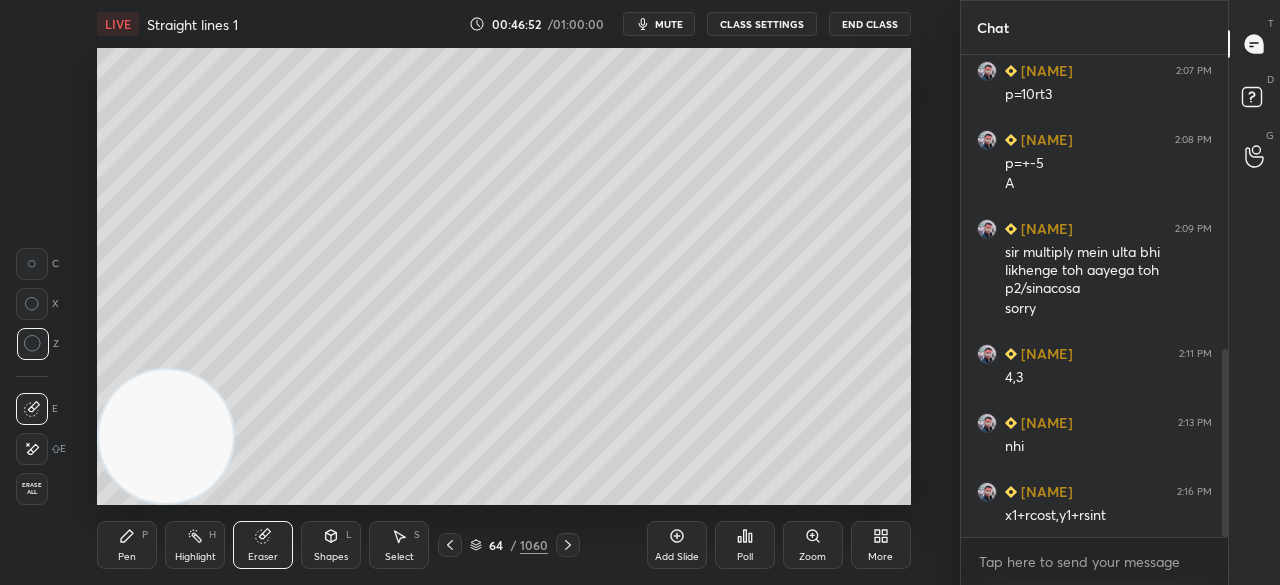 click on "Pen P" at bounding box center (127, 545) 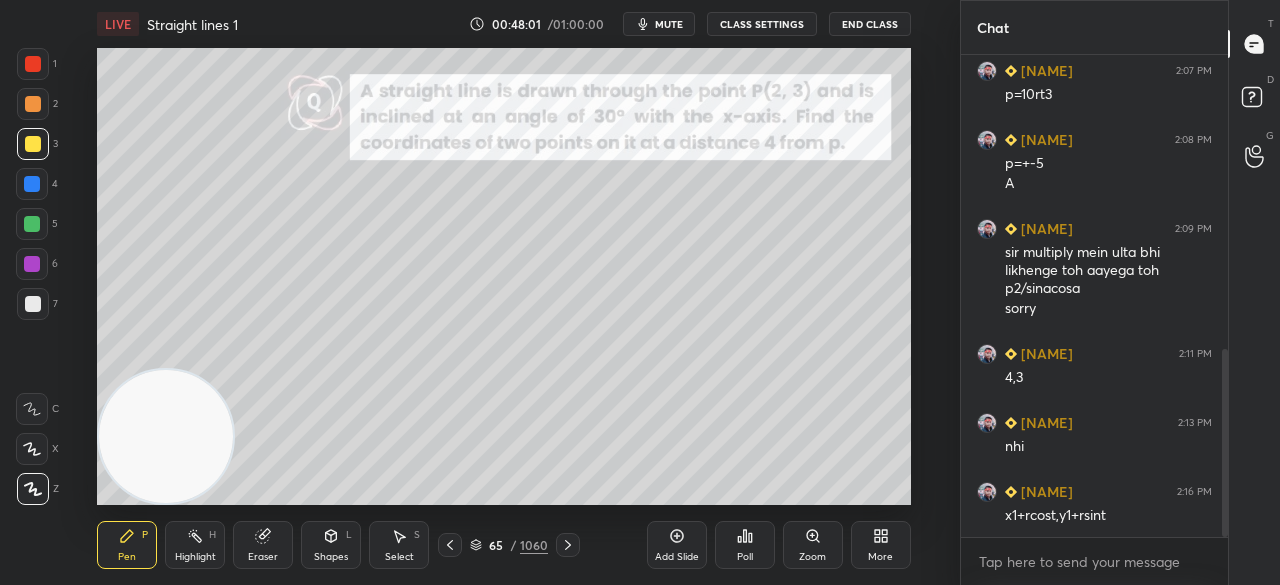 click on "Eraser" at bounding box center (263, 545) 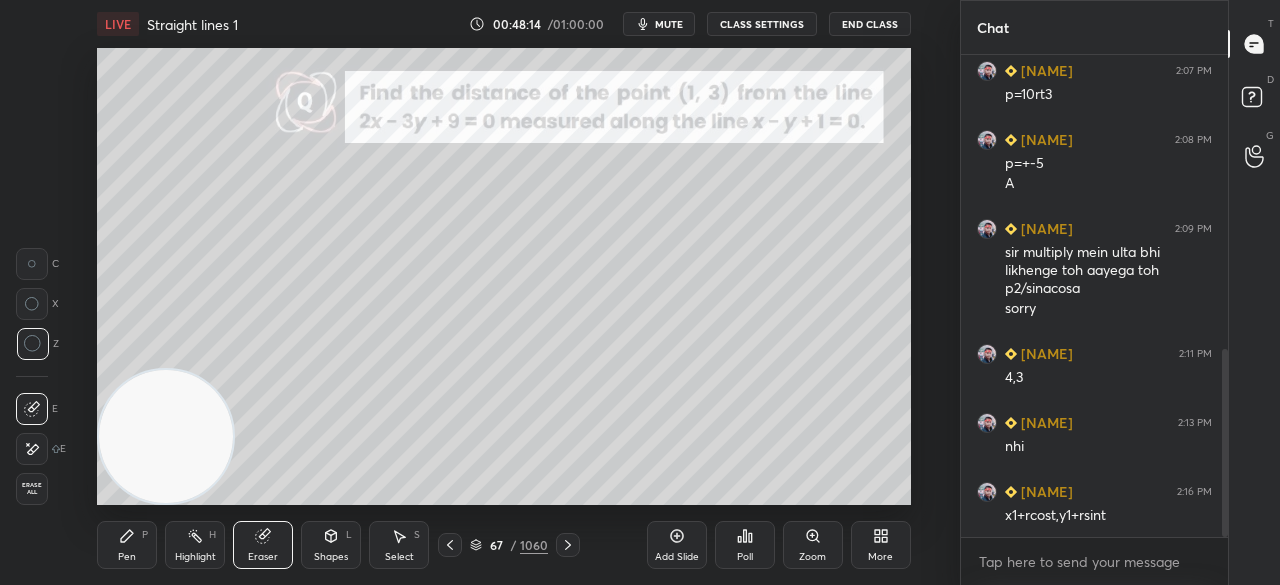click 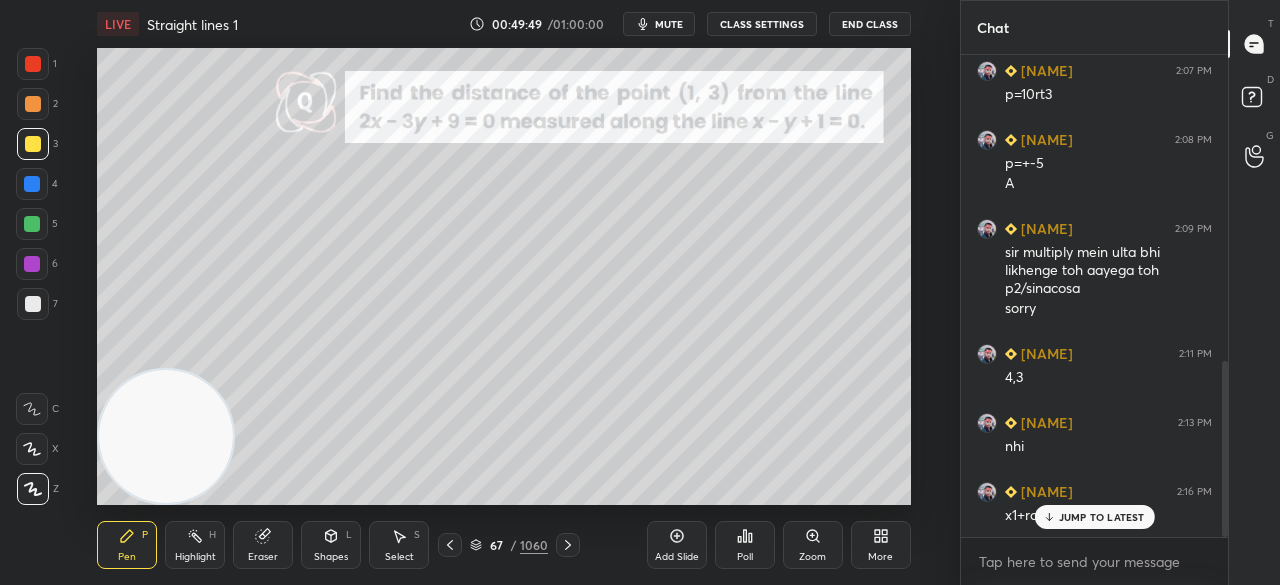 scroll, scrollTop: 842, scrollLeft: 0, axis: vertical 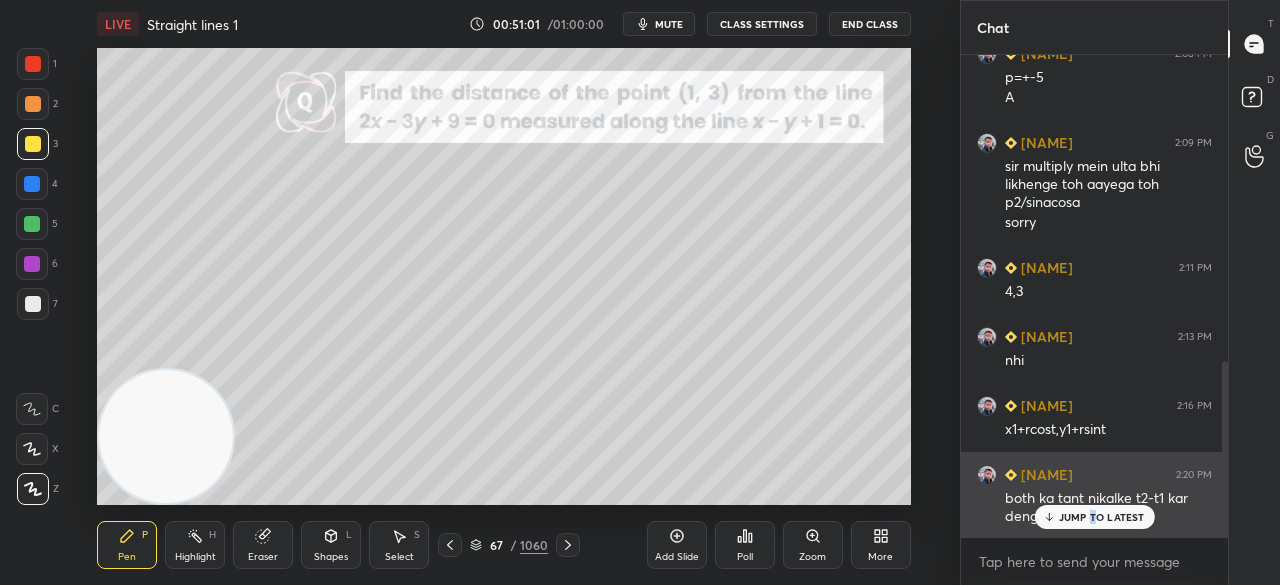 click on "JUMP TO LATEST" at bounding box center [1102, 517] 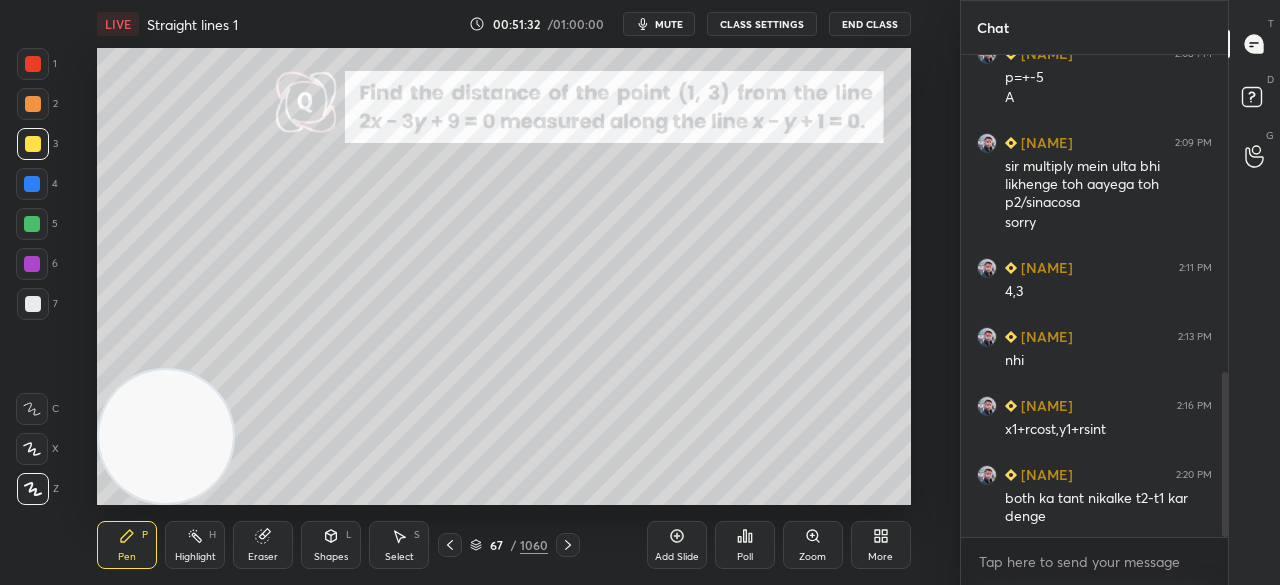 scroll, scrollTop: 930, scrollLeft: 0, axis: vertical 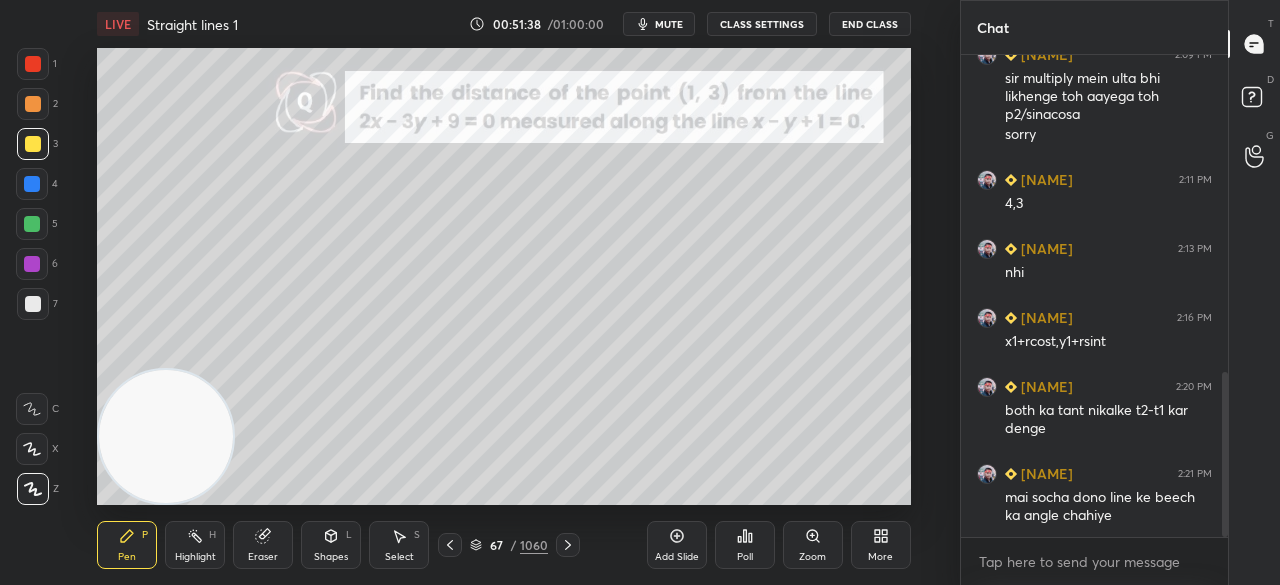 click on "Add Slide" at bounding box center [677, 545] 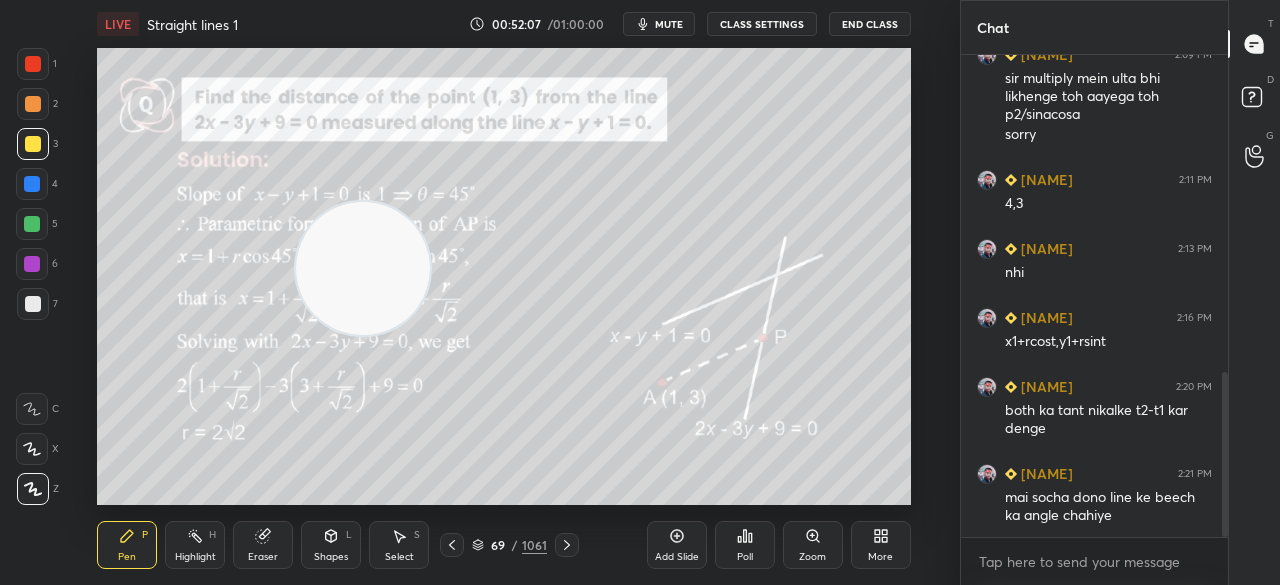 drag, startPoint x: 204, startPoint y: 357, endPoint x: 364, endPoint y: 237, distance: 200 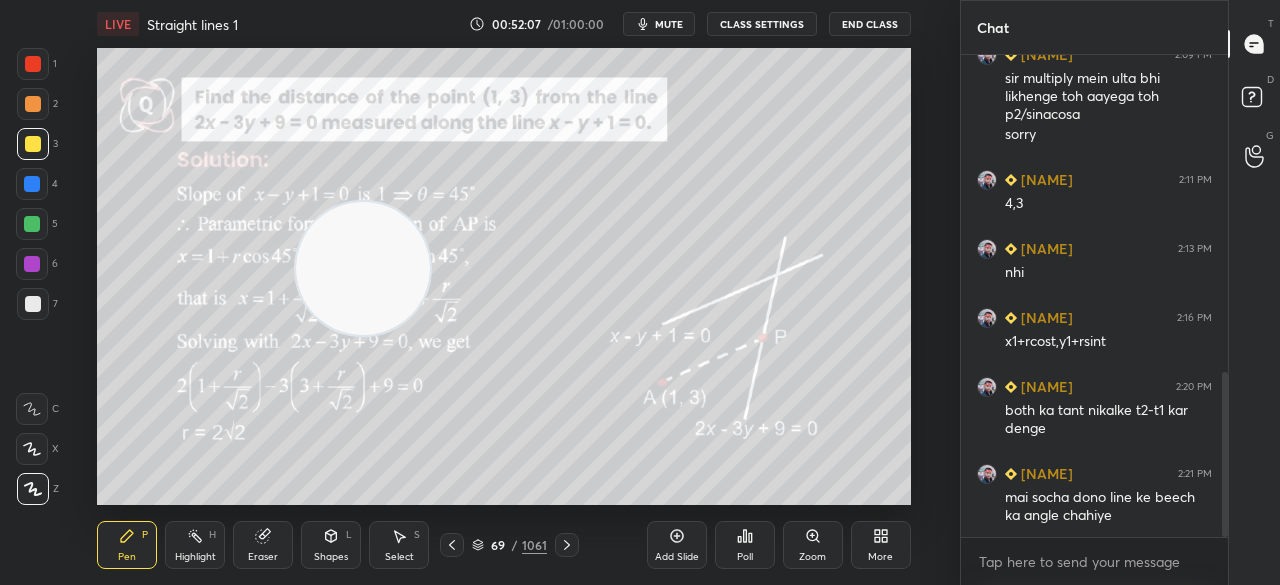 click at bounding box center (362, 268) 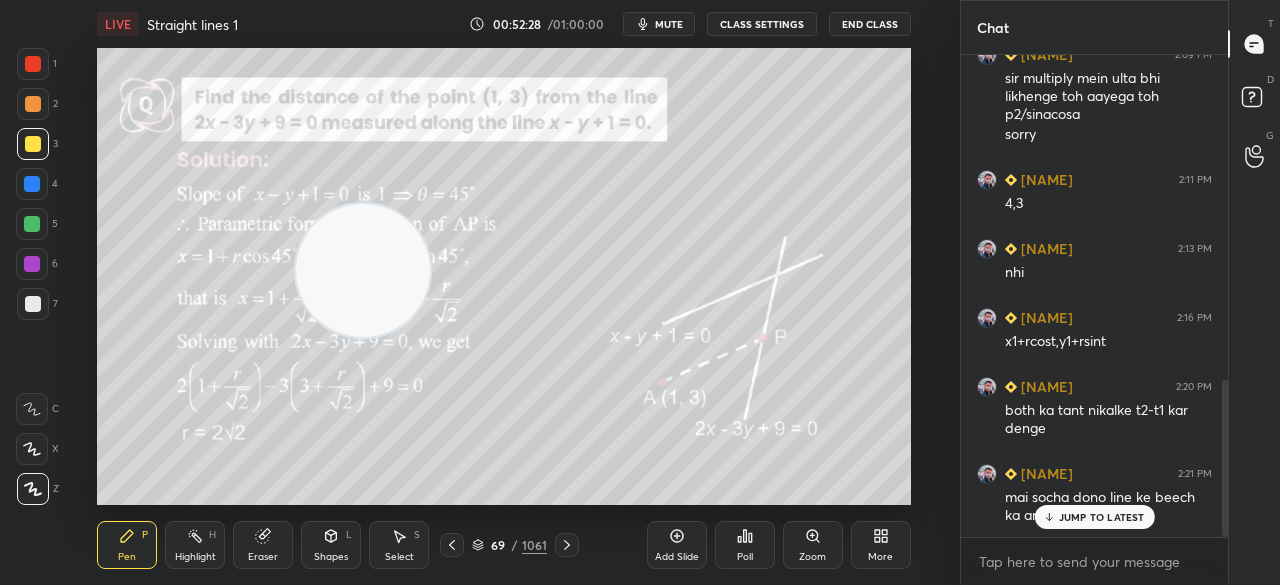 scroll, scrollTop: 998, scrollLeft: 0, axis: vertical 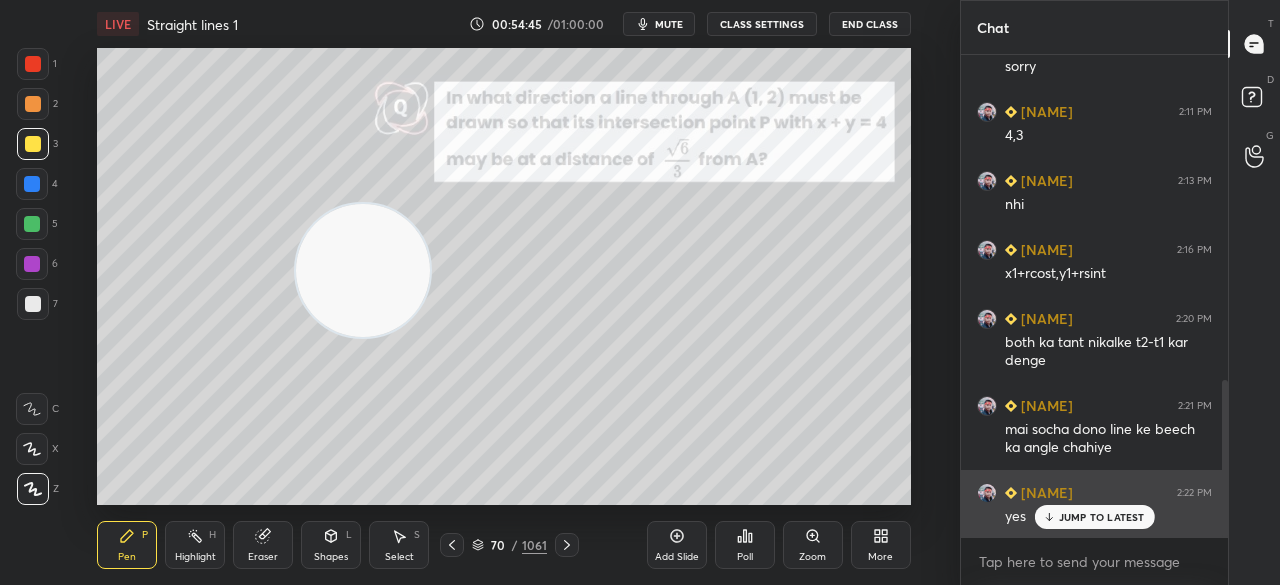 click on "JUMP TO LATEST" at bounding box center (1102, 517) 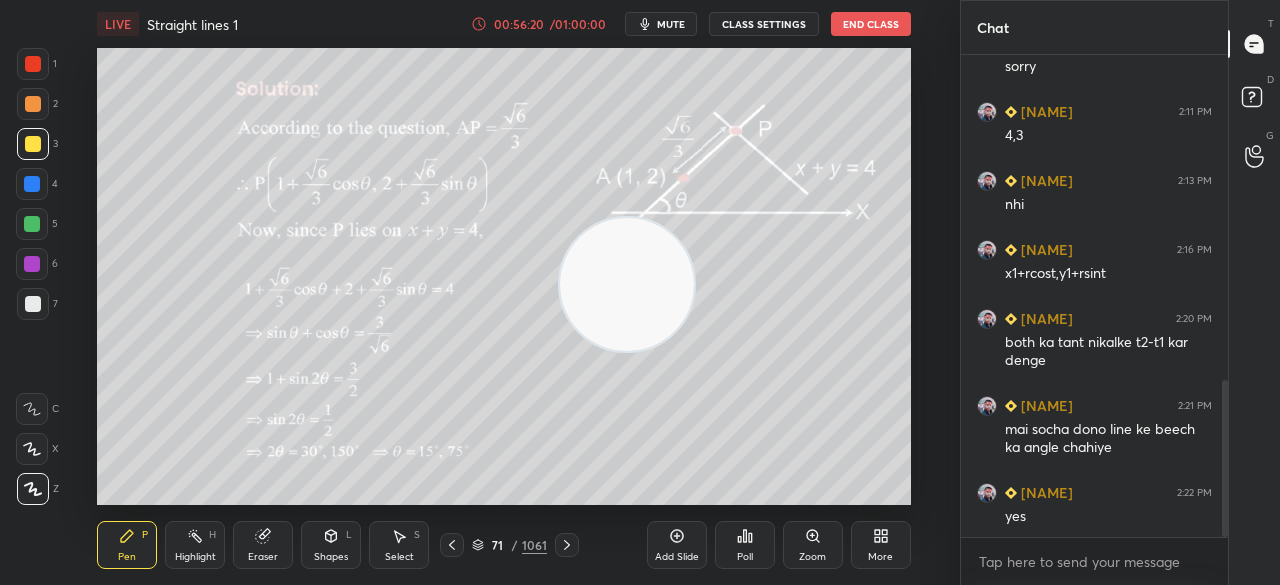 drag, startPoint x: 384, startPoint y: 294, endPoint x: 701, endPoint y: 311, distance: 317.4555 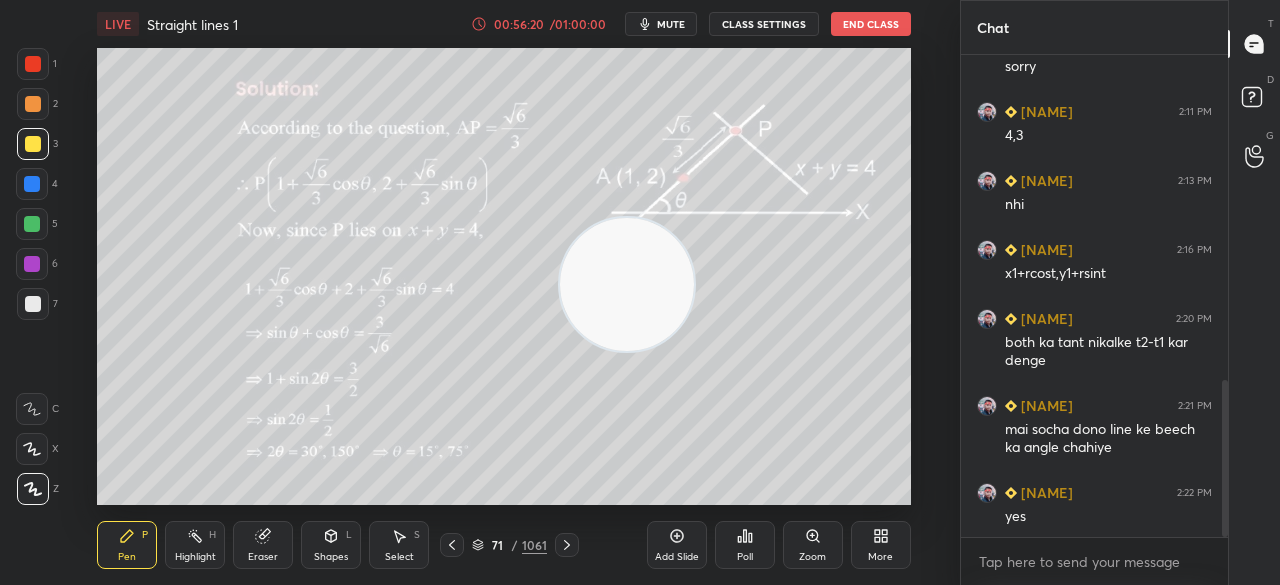 click at bounding box center (626, 284) 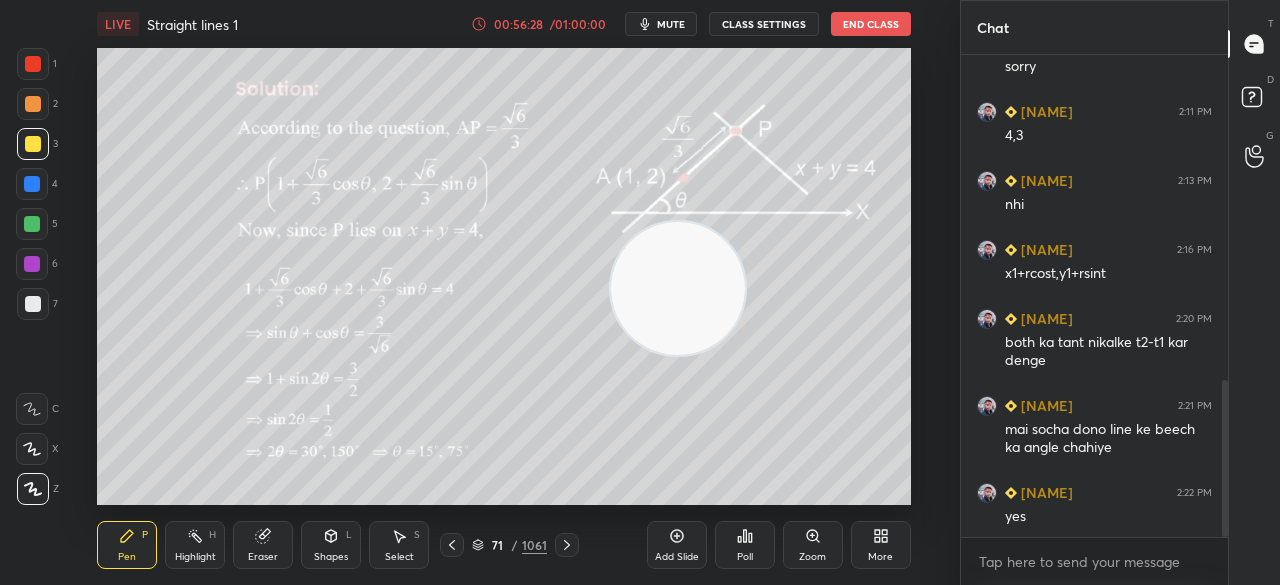 click on "Add Slide" at bounding box center [677, 545] 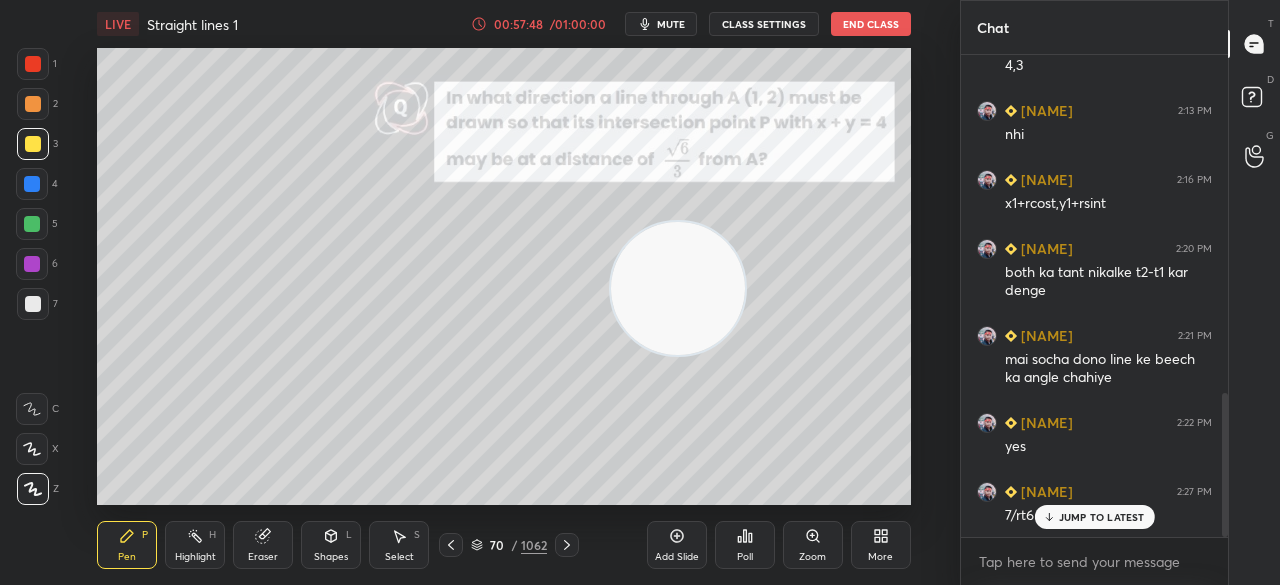 scroll, scrollTop: 1136, scrollLeft: 0, axis: vertical 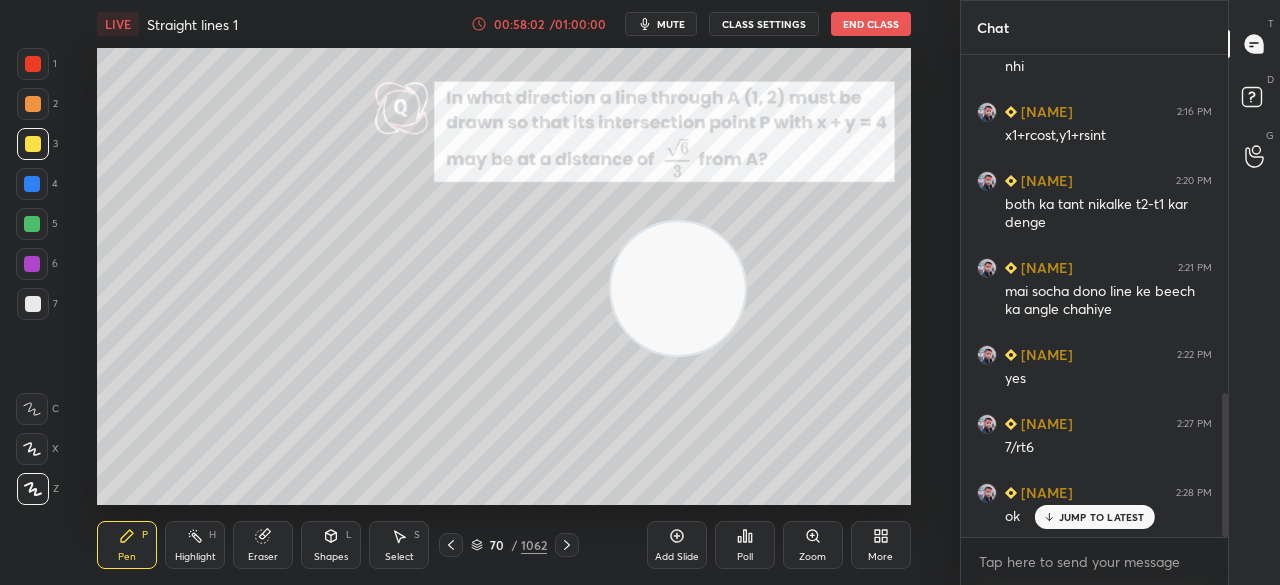 click on "End Class" at bounding box center (871, 24) 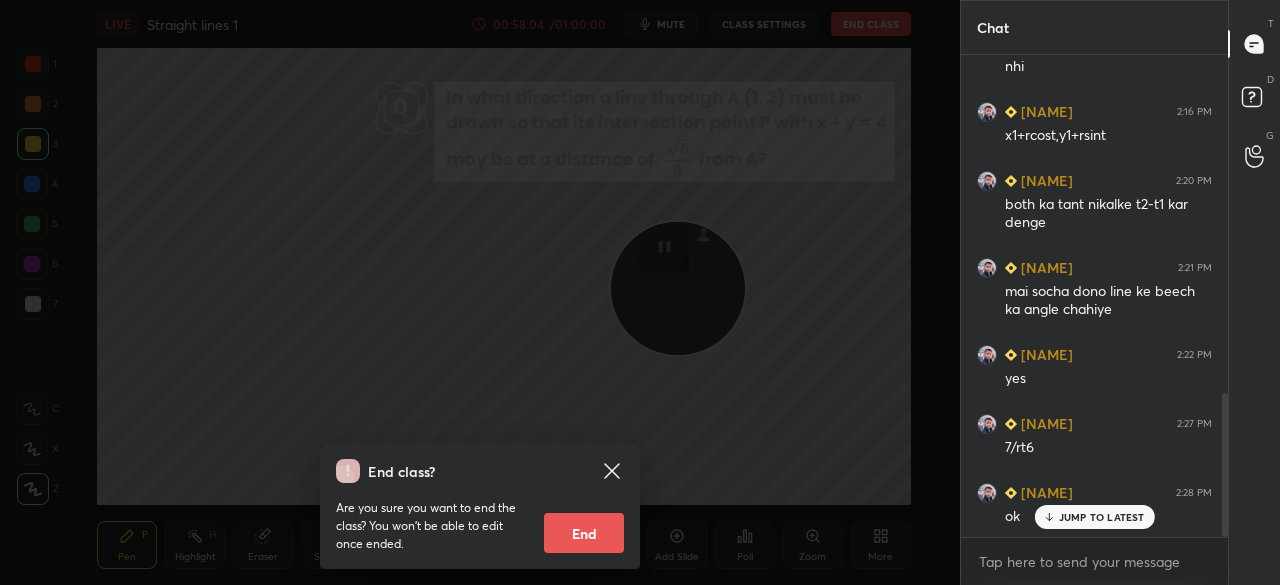 click on "End" at bounding box center (584, 533) 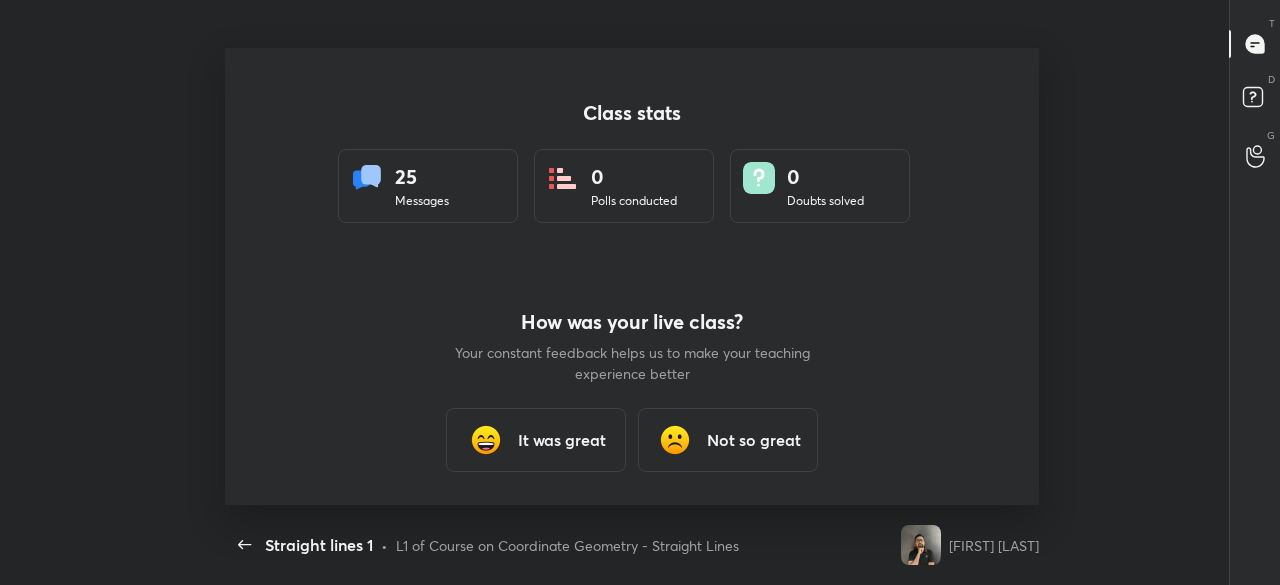 scroll, scrollTop: 99542, scrollLeft: 98826, axis: both 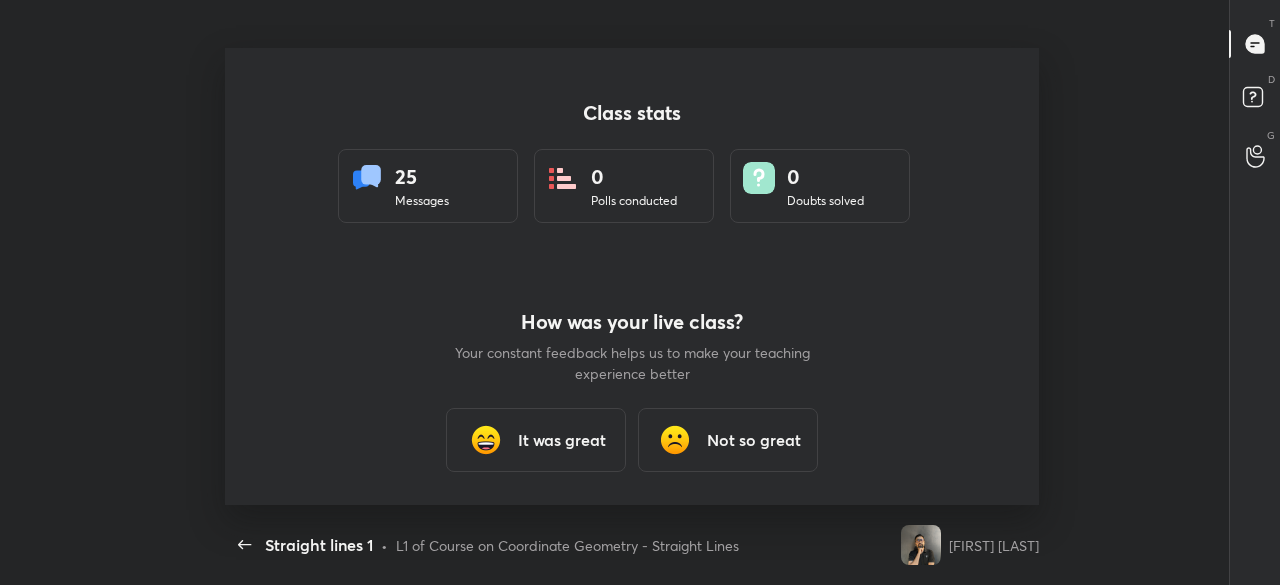 click on "It was great" at bounding box center [562, 440] 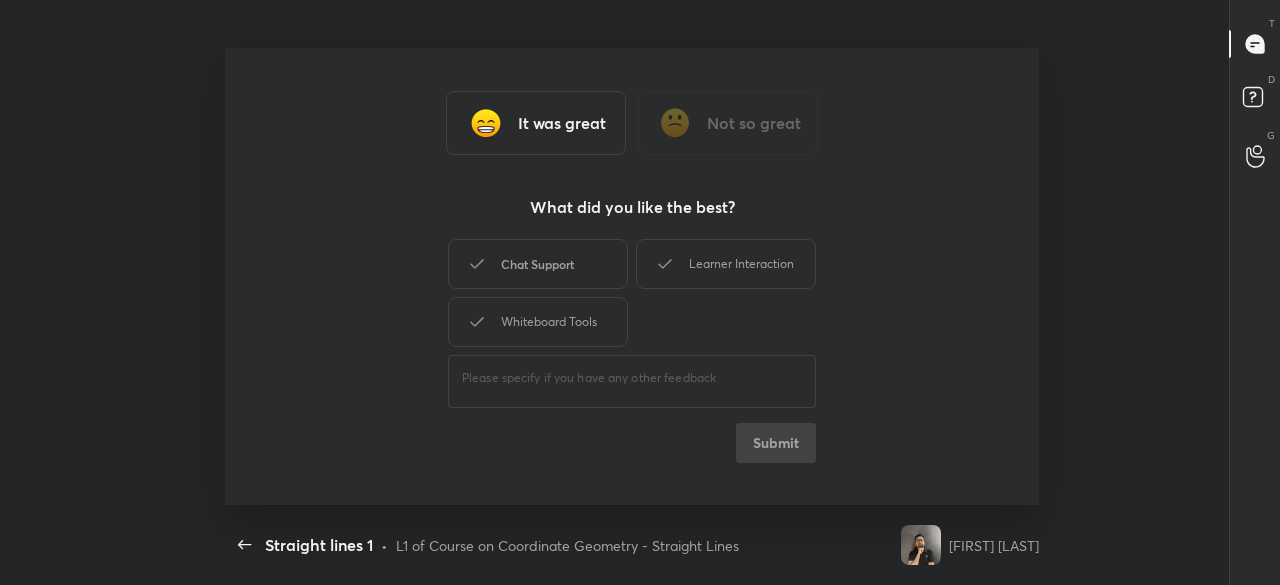 click on "Chat Support" at bounding box center [538, 264] 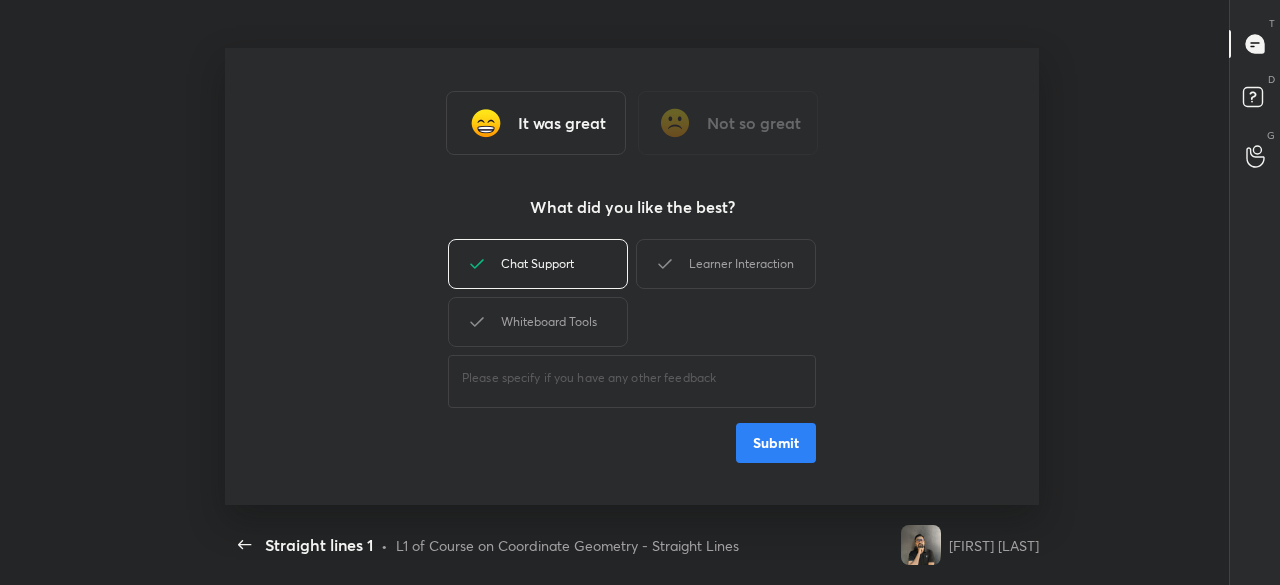 click on "Submit" at bounding box center [776, 443] 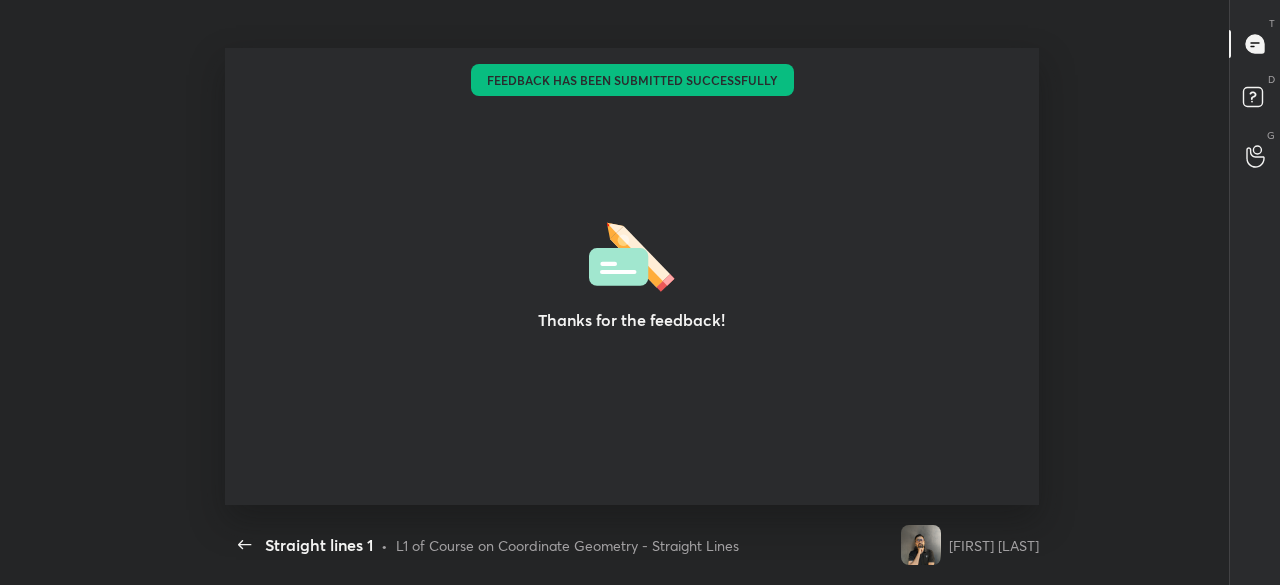 click on "Thanks for the feedback! Setting up your live class Feedback has been submitted successfully" at bounding box center (632, 276) 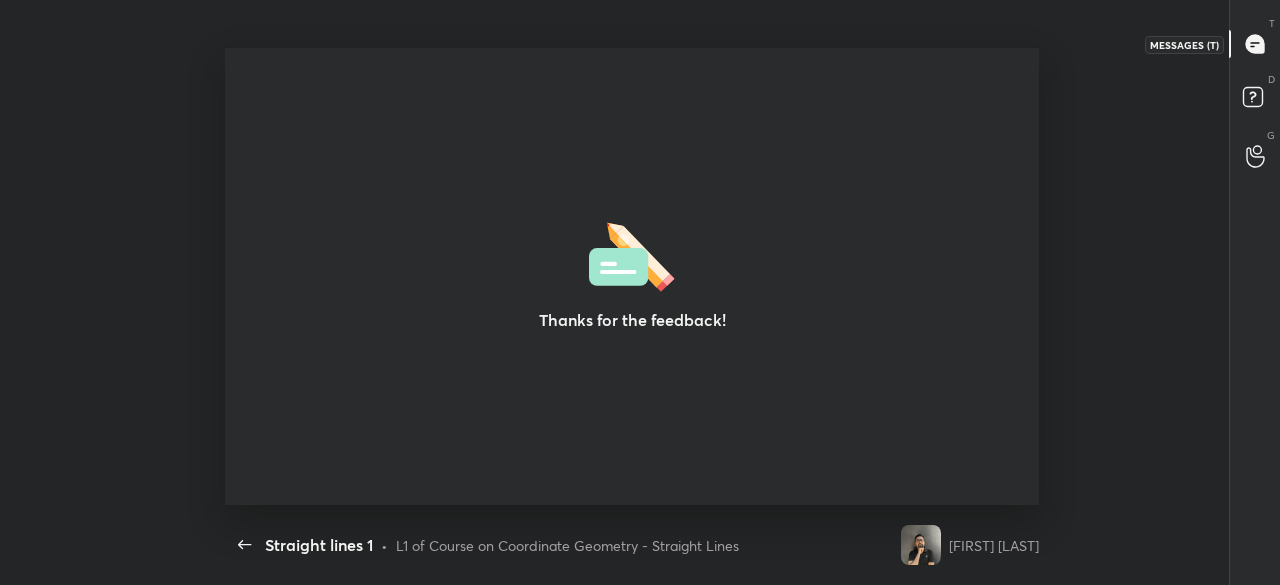 click 